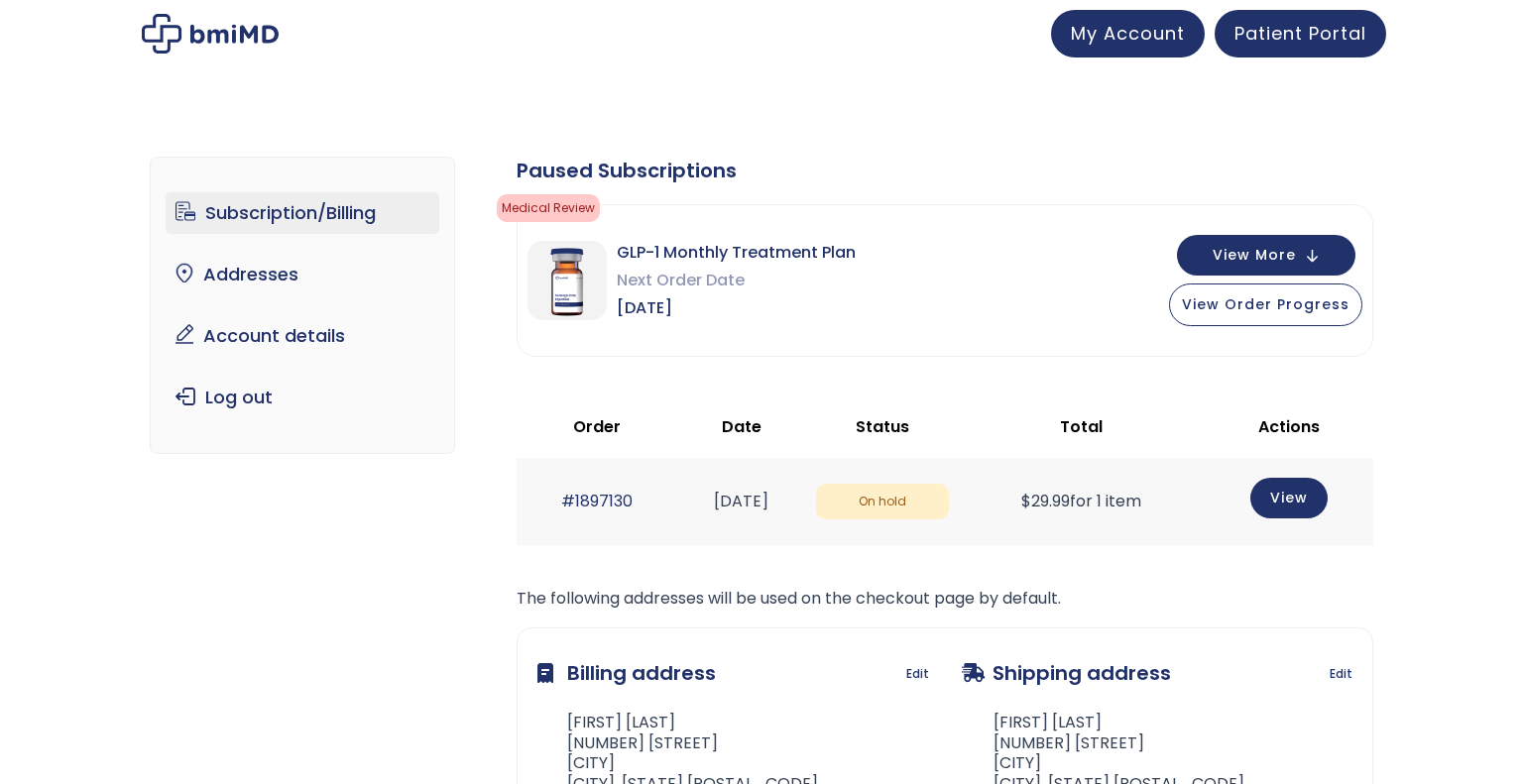 scroll, scrollTop: 0, scrollLeft: 0, axis: both 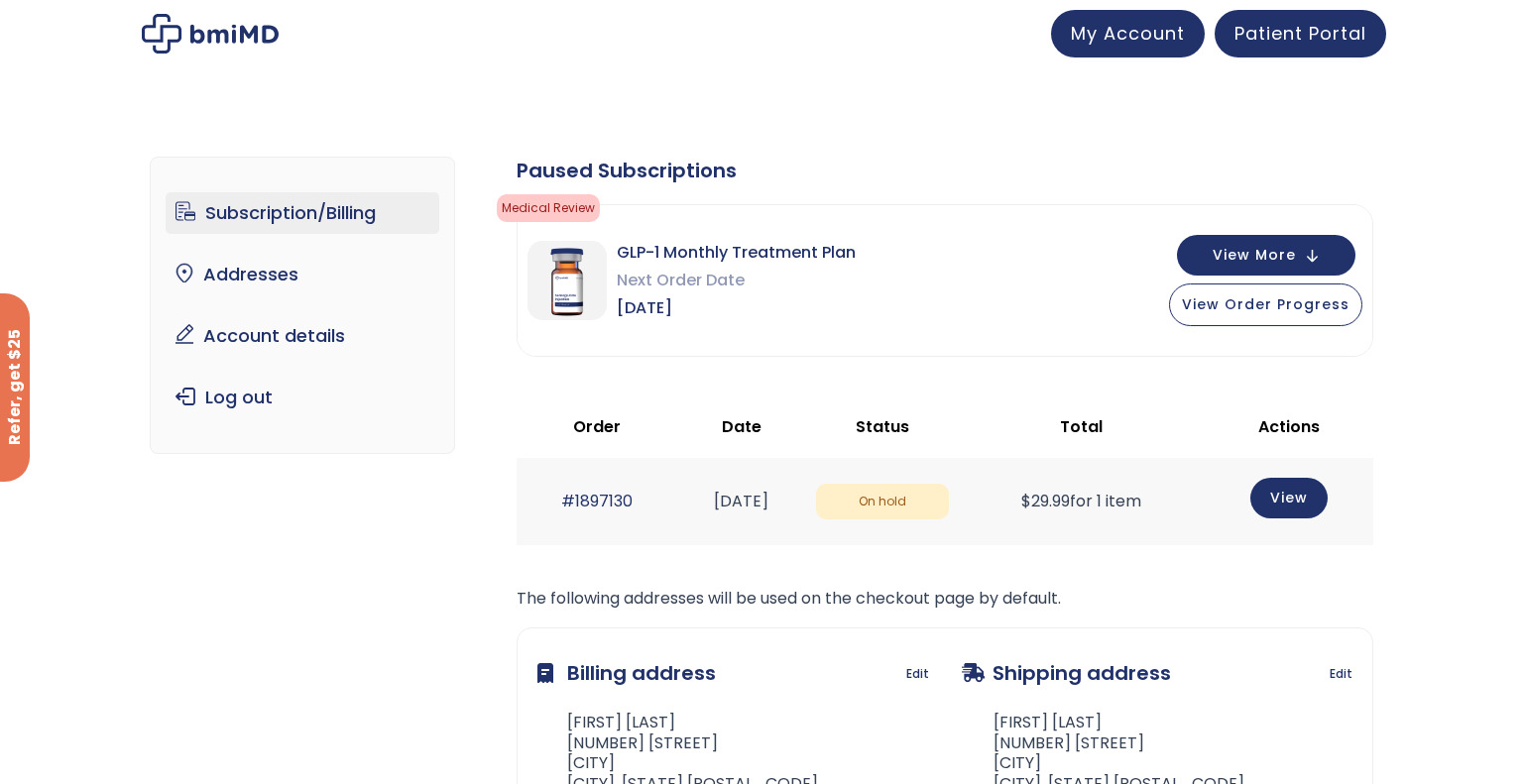 click on "Subscription/Billing
bmiRewards
Addresses
Account details
Submit a Review
Log out
Subscription/Billing
Form completed. Our records show that your latest intake/refill form was completed.
×
The following subscriptions need to update their payment methods:
Paused Subscriptions
Medical Review
Your Telehealth visit is being reviewed by your physician for eligibility.
Action needed
Shipped" at bounding box center (762, 539) 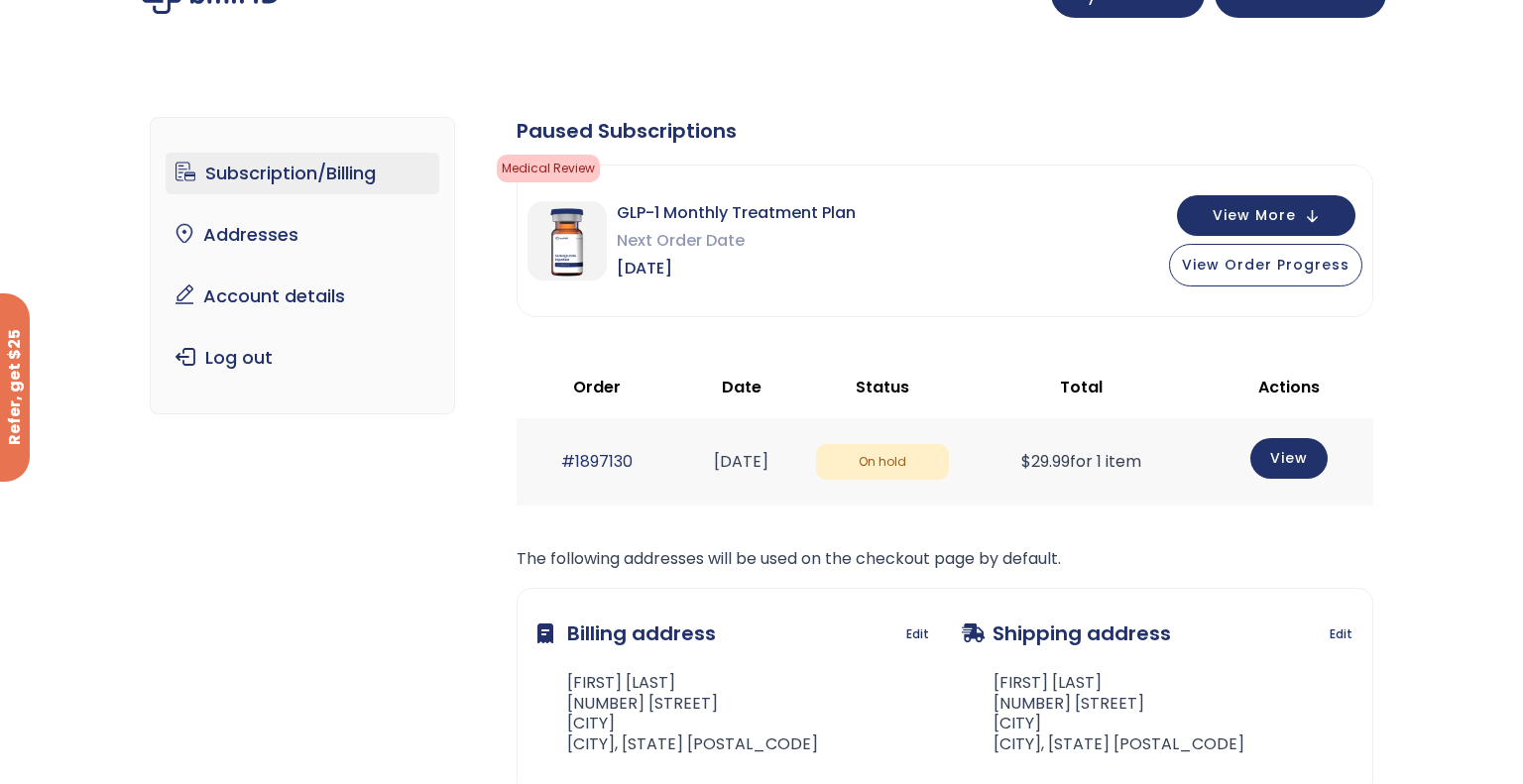 scroll, scrollTop: 79, scrollLeft: 0, axis: vertical 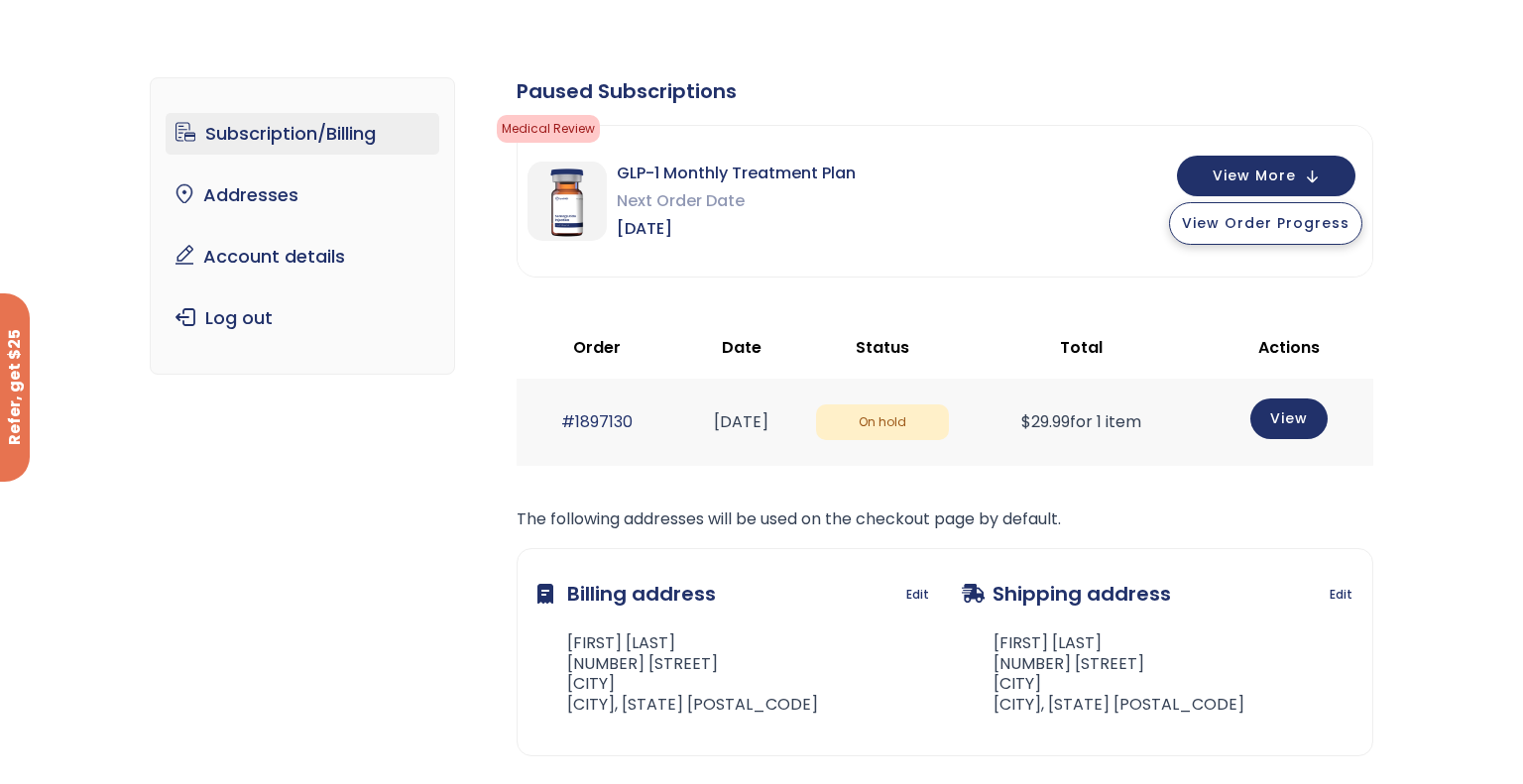 click on "View Order Progress" at bounding box center (1265, 223) 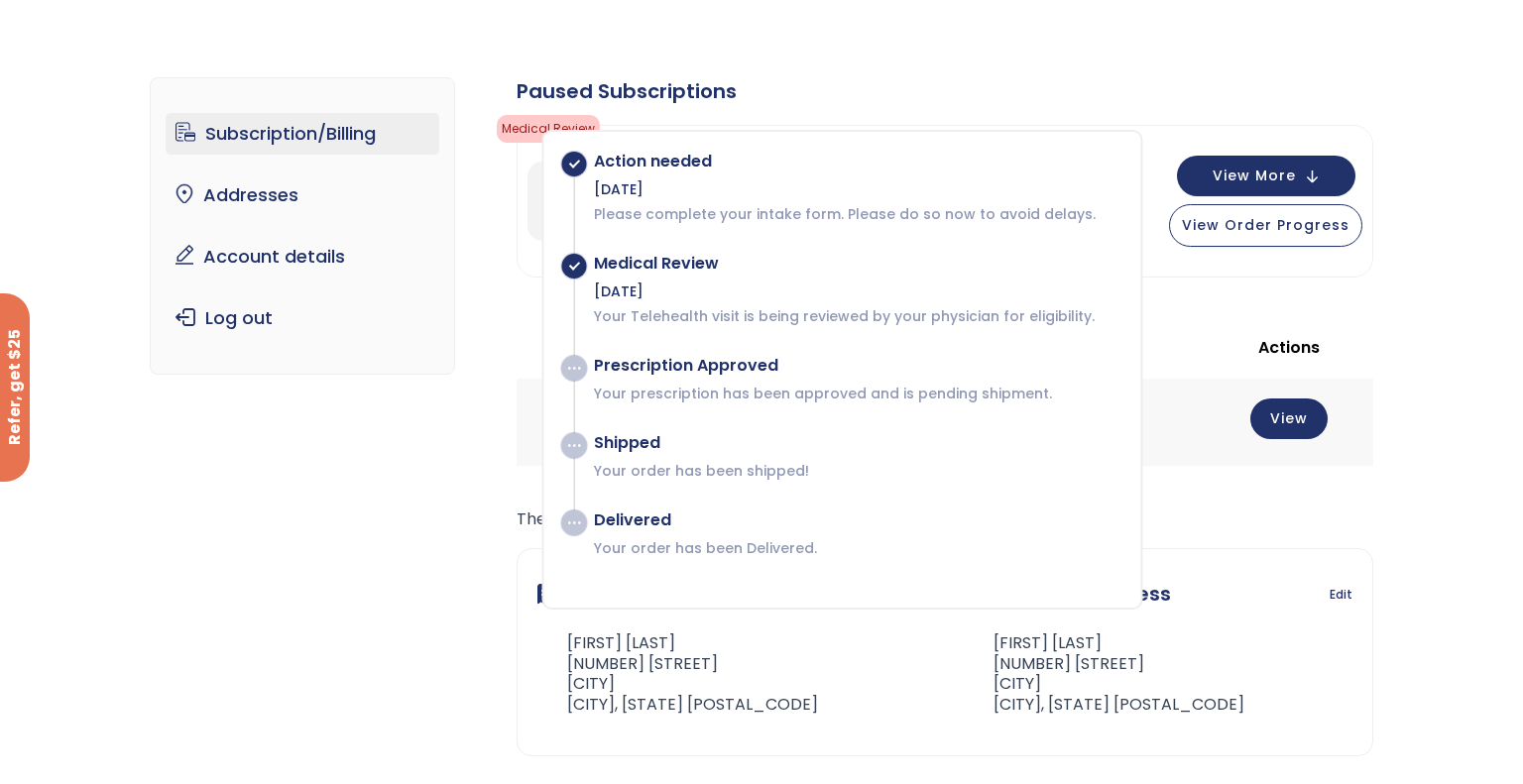 click on "Paused Subscriptions" 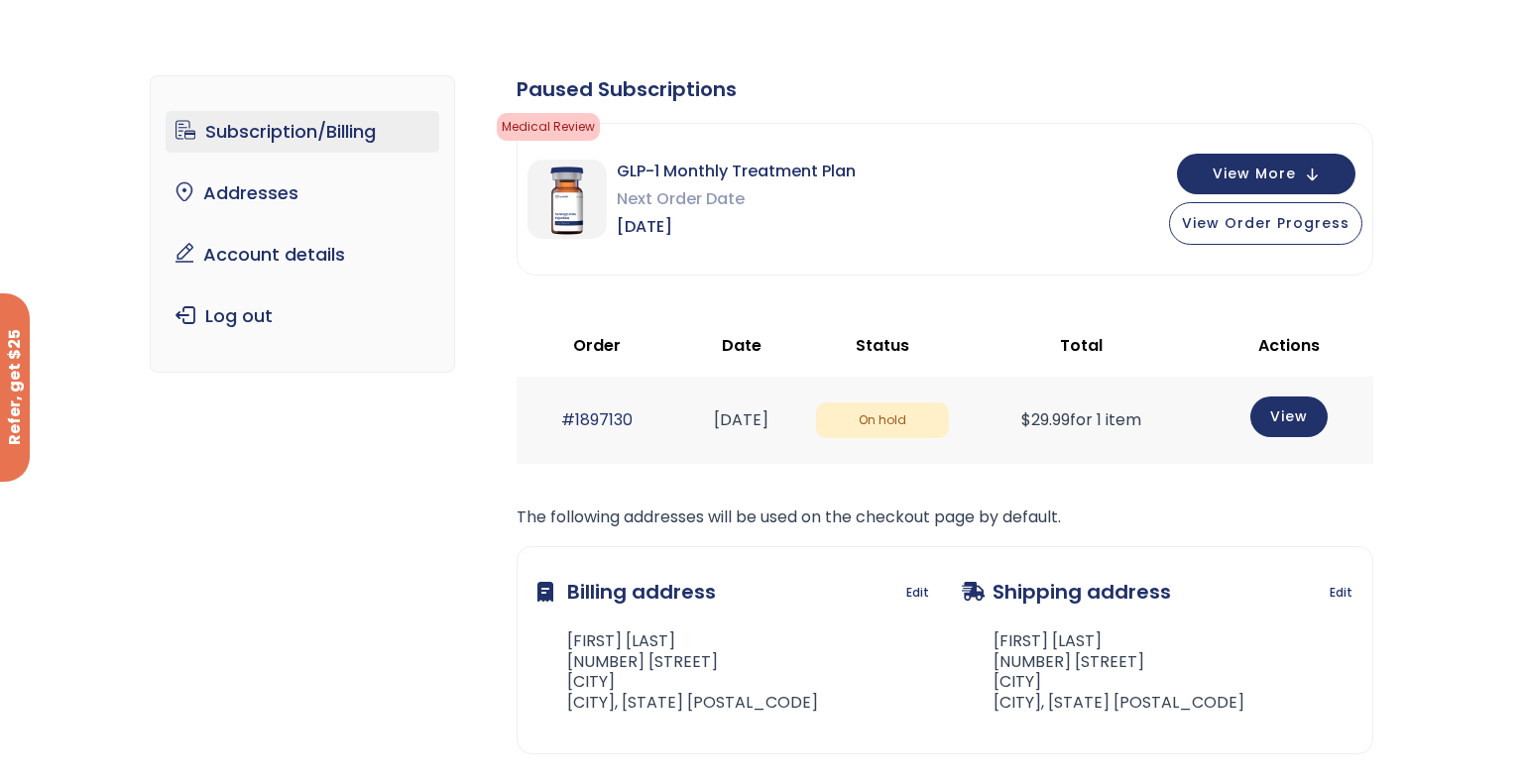 scroll, scrollTop: 79, scrollLeft: 0, axis: vertical 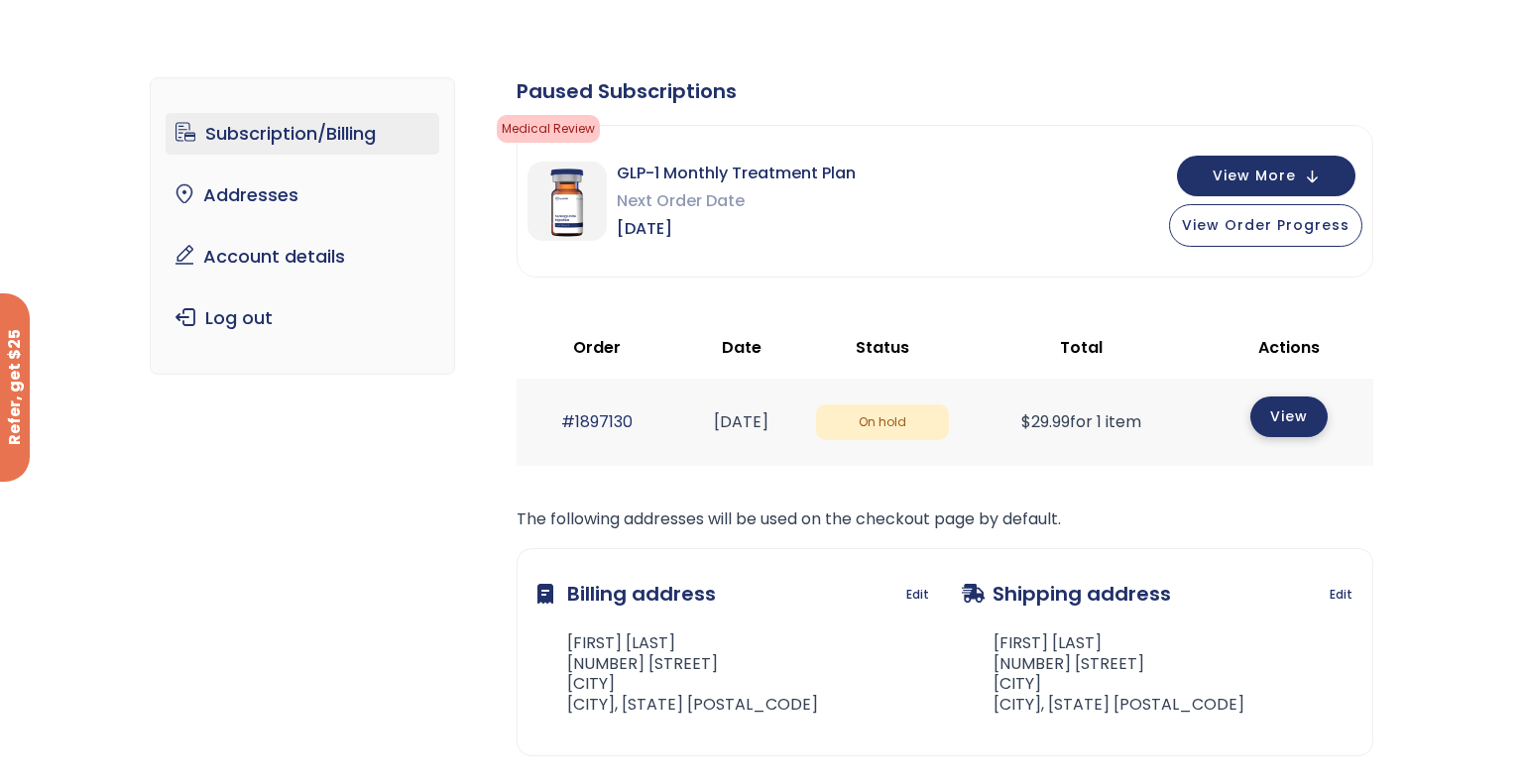 click on "View" 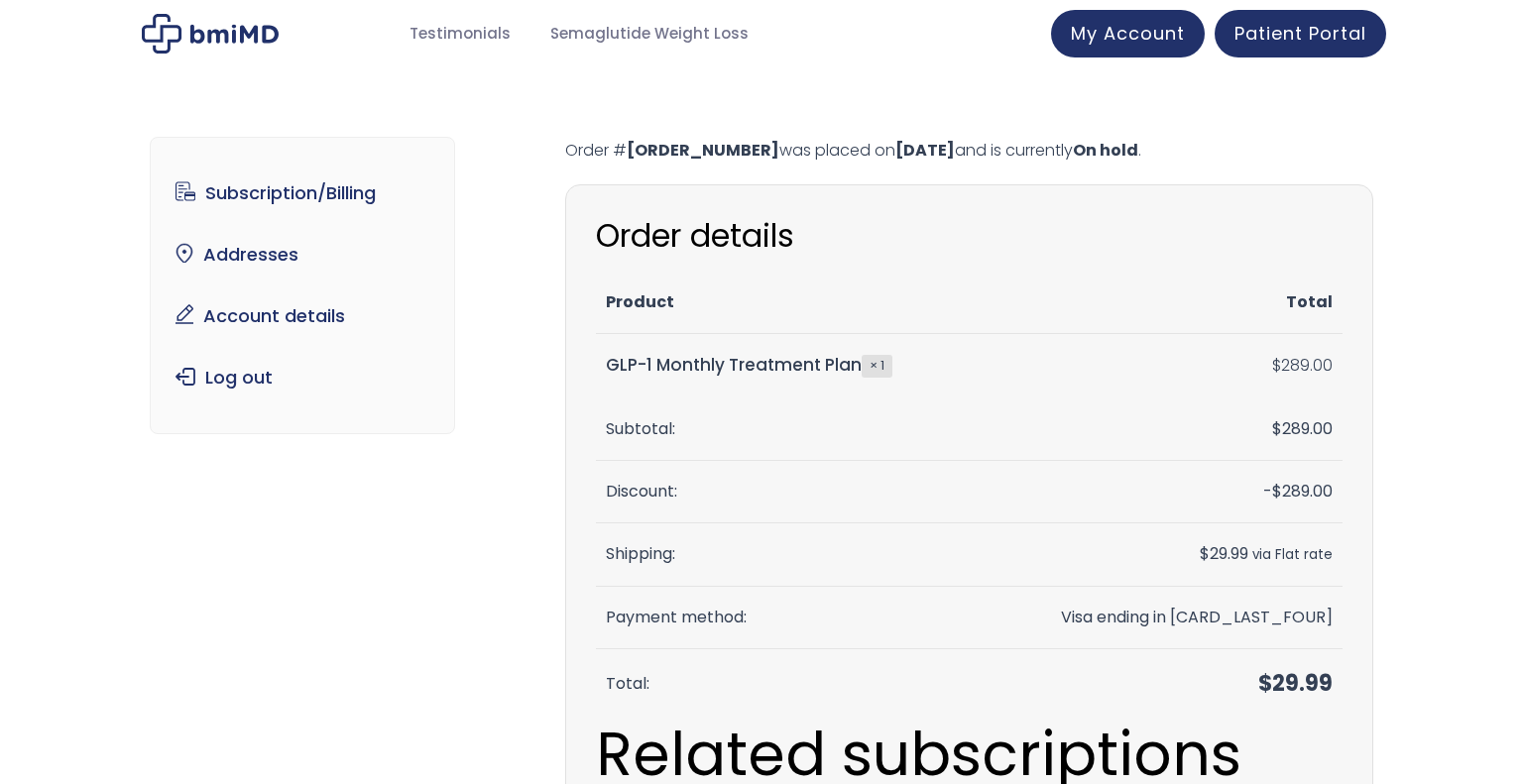 scroll, scrollTop: 0, scrollLeft: 0, axis: both 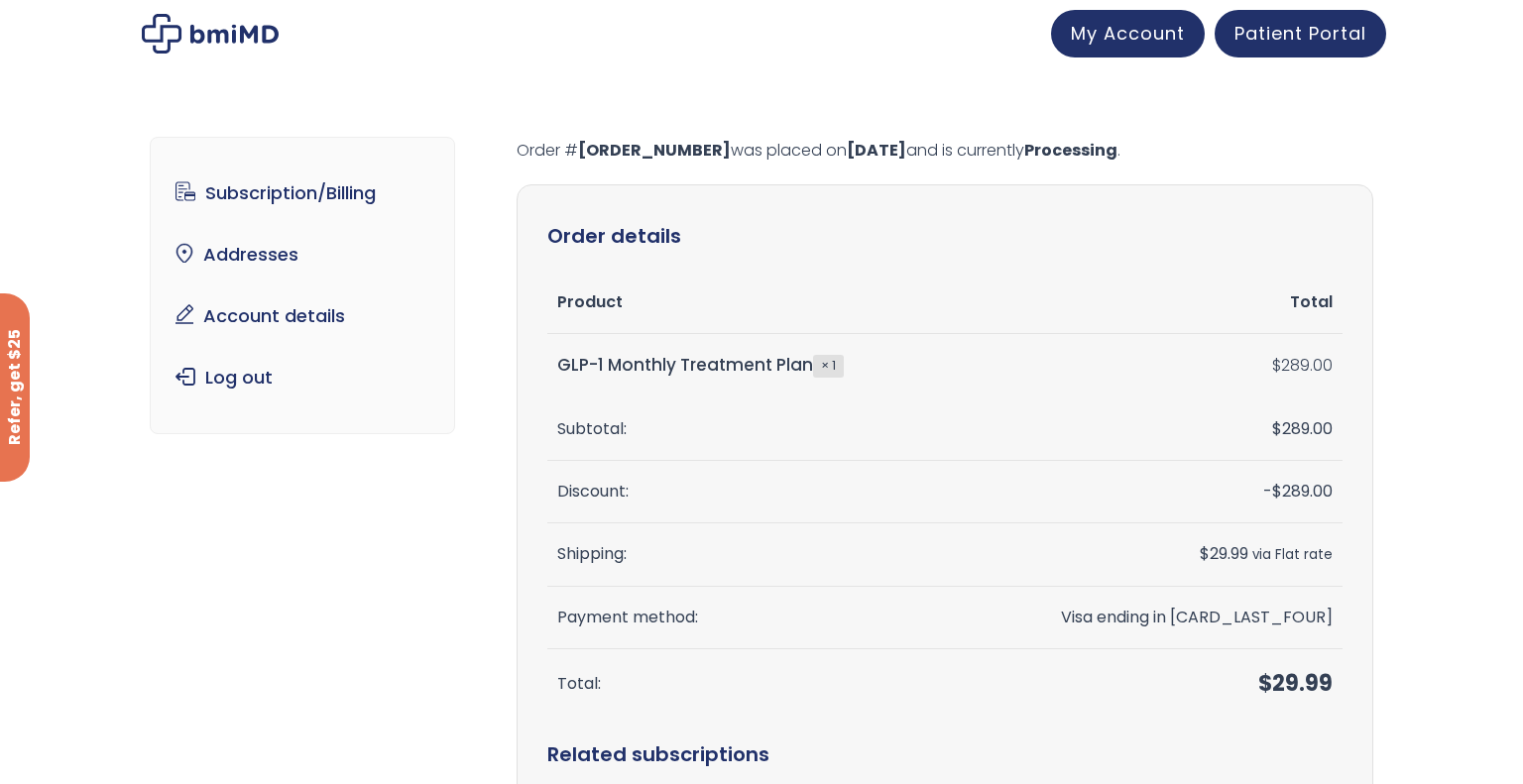 click on "Subscription/Billing
bmiRewards
Addresses
Account details
Submit a Review
Log out
Form completed. Our records show that your latest intake/refill form was completed.
×
Order # 1897130  was placed on  August 8, 2025  and is currently  Processing .
Order details
Product
Total
GLP-1 Monthly Treatment Plan  × 1
$ 289.00
Subtotal:
$ 289.00
Discount:
- $ 289.00
Shipping:
$ 29.99   via Flat rate
Payment method:
Visa ending in 7489
Total:
$ 29.99
Related subscriptions
Subscription
Status
Next payment
Total $" at bounding box center (762, 705) 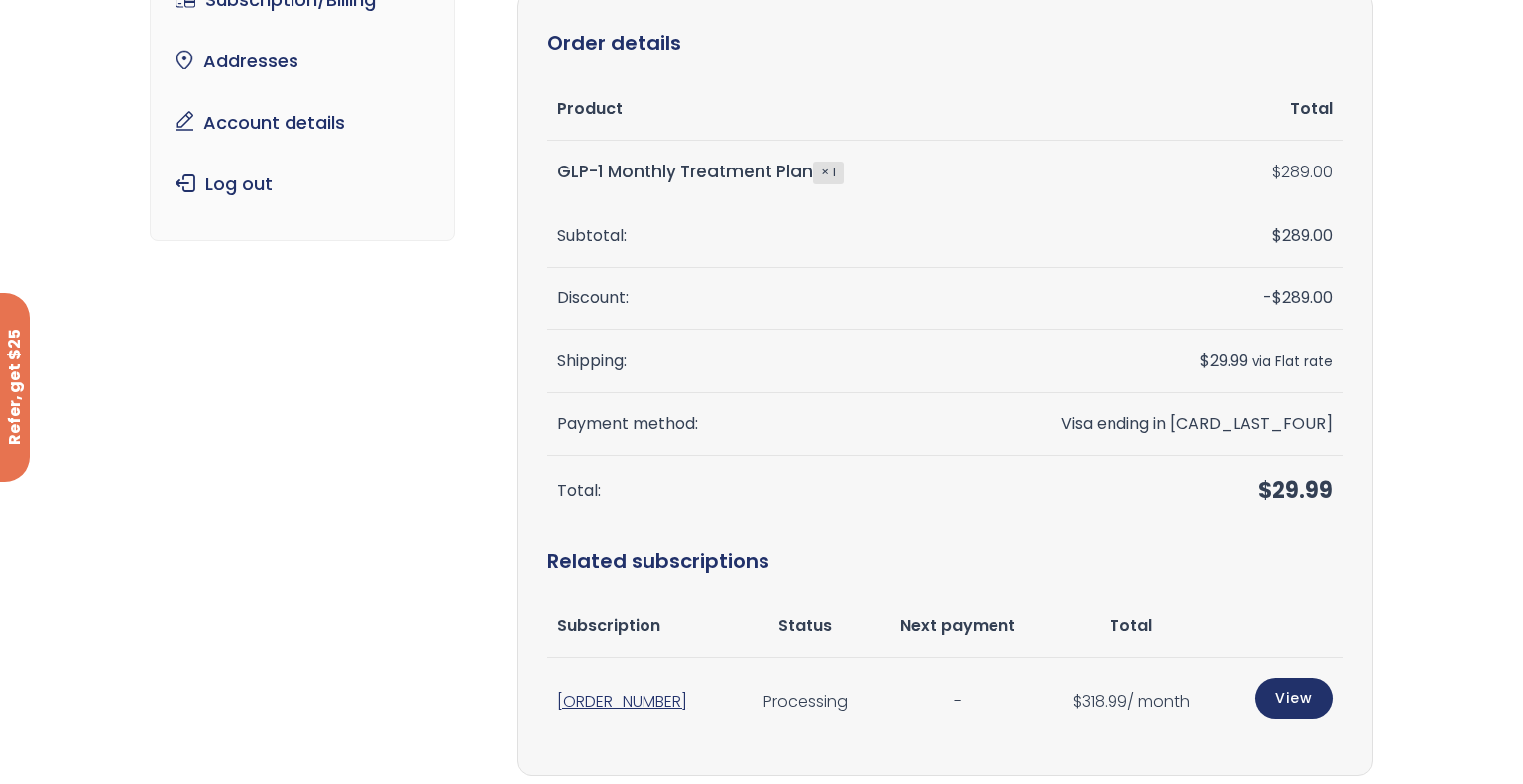 scroll, scrollTop: 198, scrollLeft: 0, axis: vertical 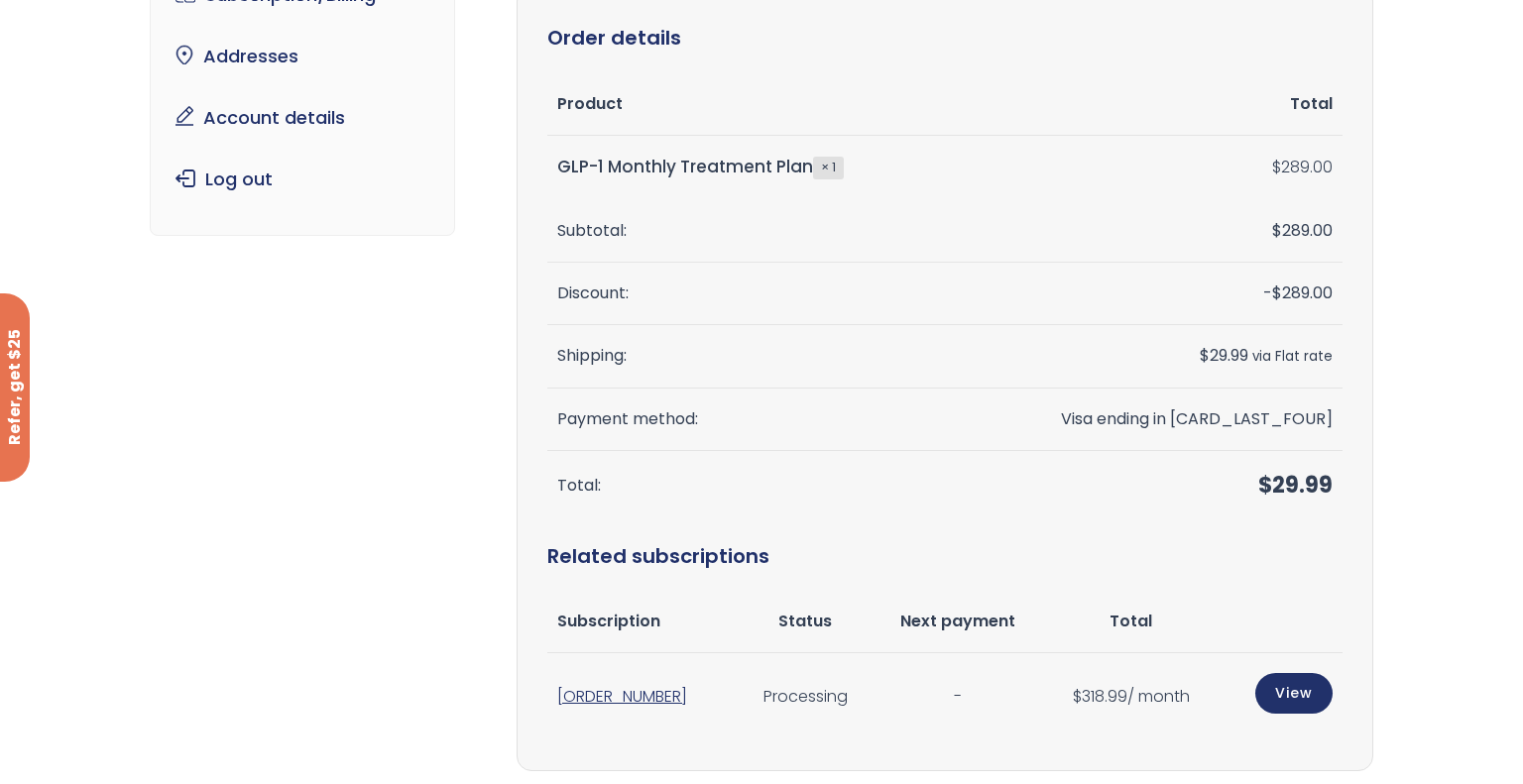click on "Subscription/Billing
bmiRewards
Addresses
Account details
Submit a Review
Log out
Form completed. Our records show that your latest intake/refill form was completed.
×
Order # 1897130  was placed on  August 8, 2025  and is currently  Processing .
Order details
Product
Total
GLP-1 Monthly Treatment Plan  × 1
$ 289.00
Subtotal:
$ 289.00
Discount:
- $ 289.00
Shipping:
$ 29.99   via Flat rate
Payment method:
Visa ending in 7489
Total:
$ 29.99
Related subscriptions
Subscription
Status
Next payment
Total $" at bounding box center [762, 506] 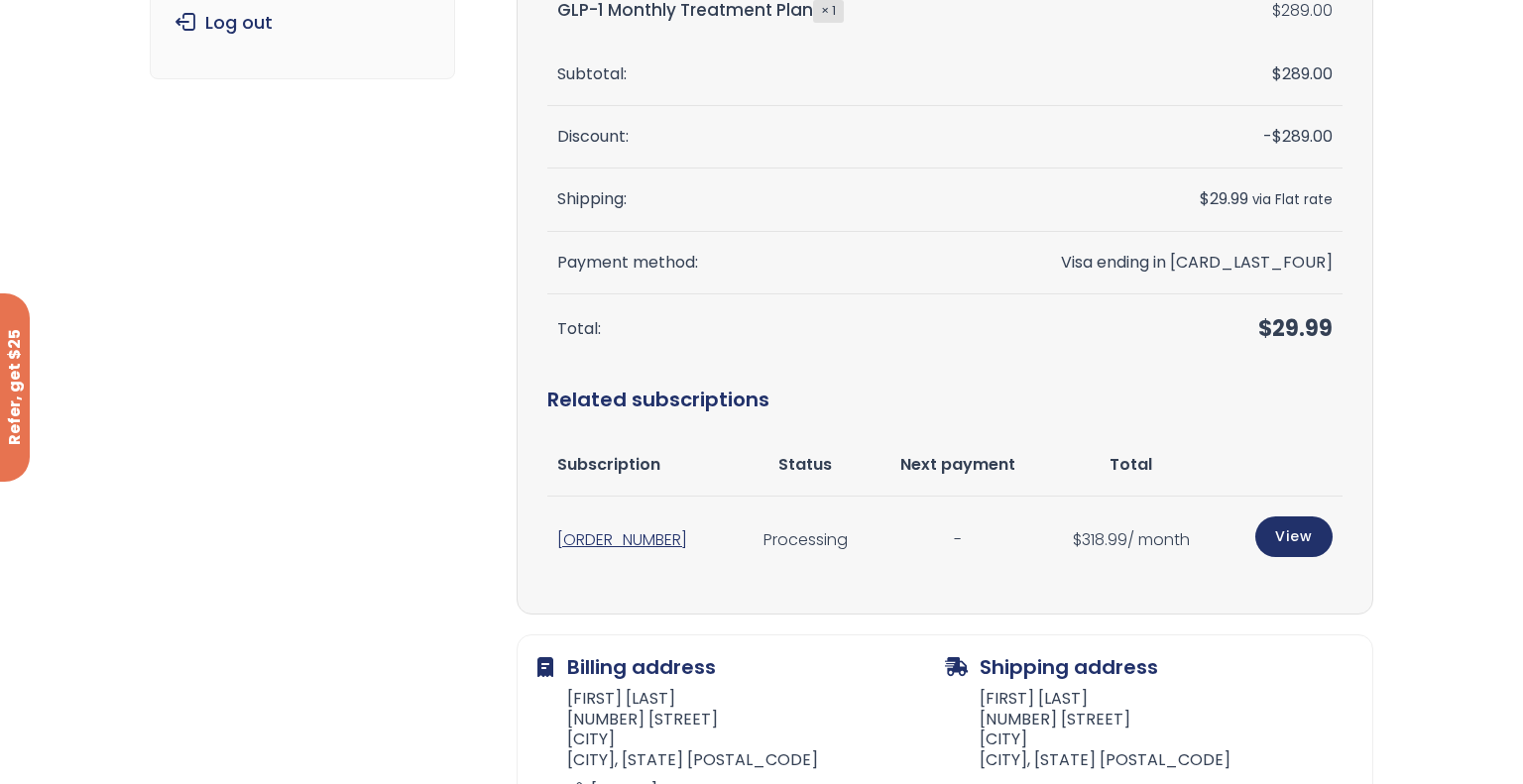 scroll, scrollTop: 357, scrollLeft: 0, axis: vertical 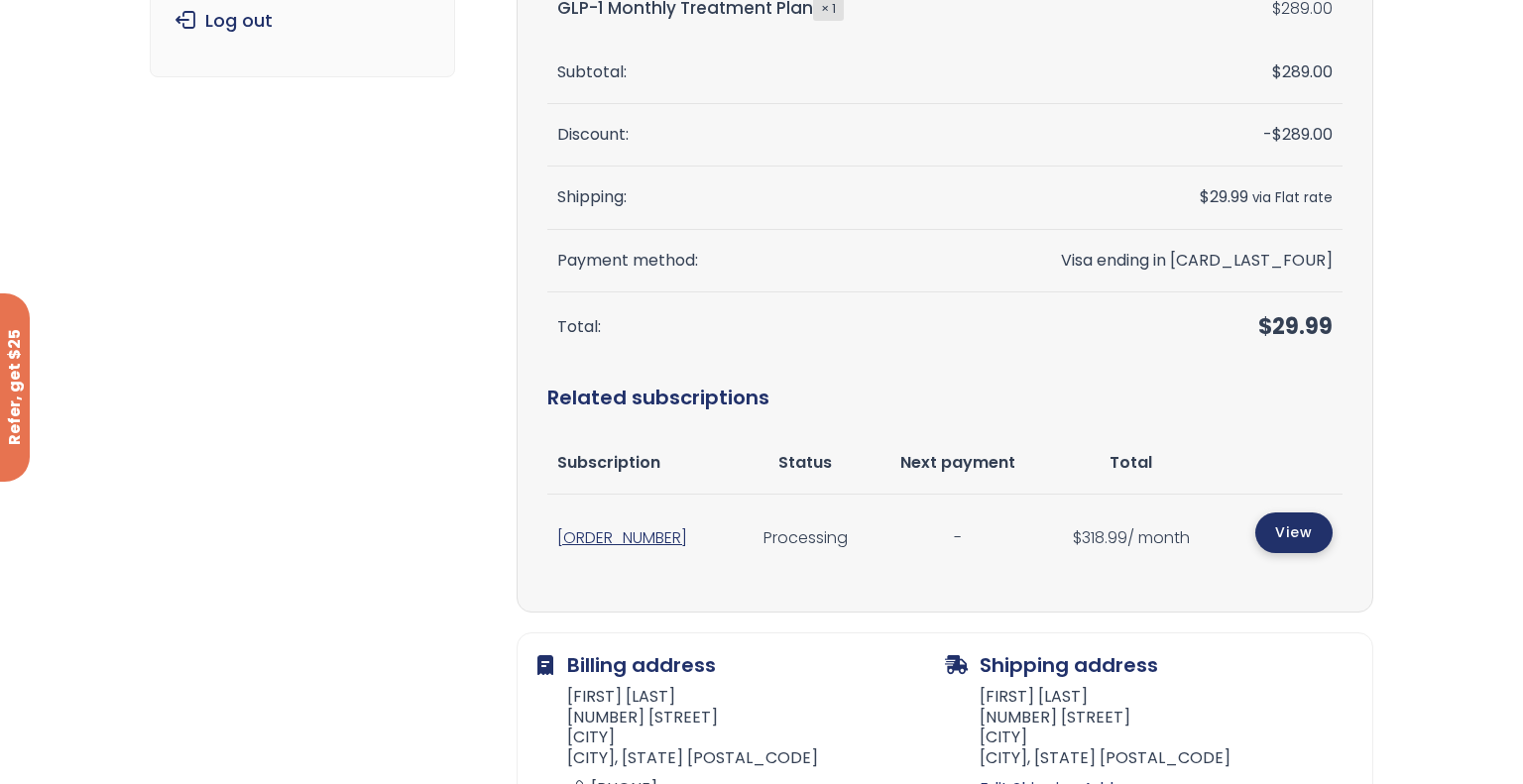 click on "View" at bounding box center (1294, 532) 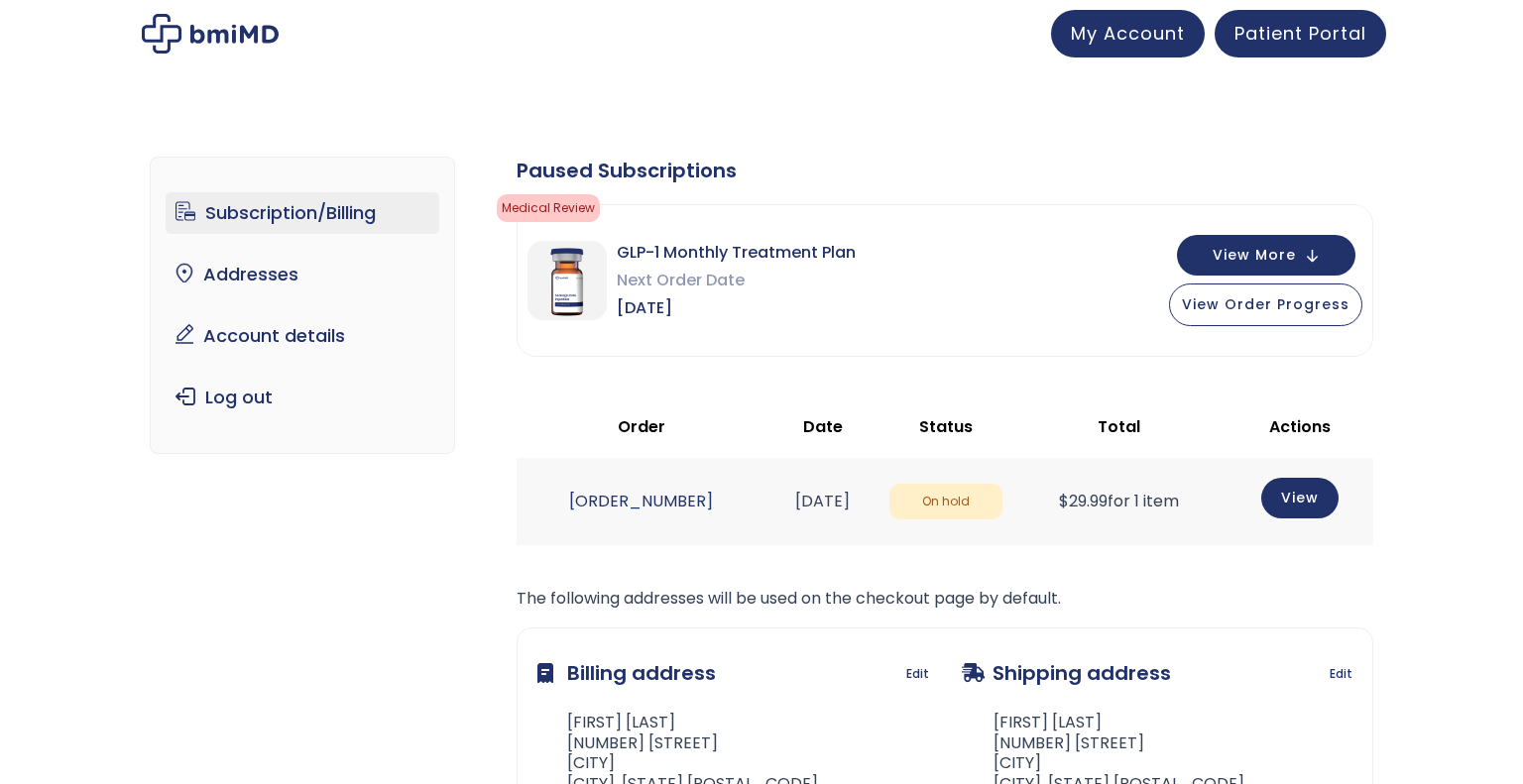 scroll, scrollTop: 0, scrollLeft: 0, axis: both 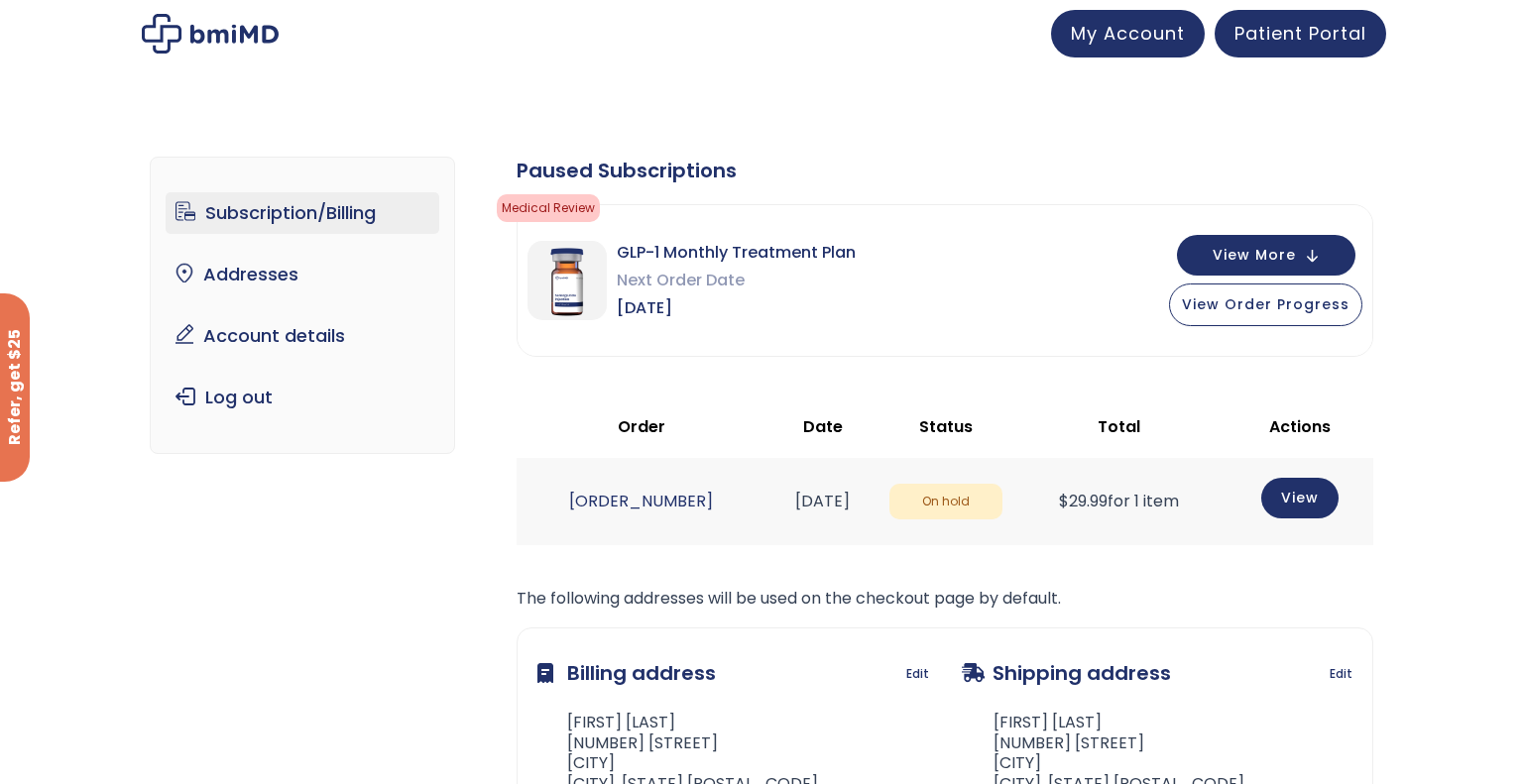 click on "Subscription/Billing
bmiRewards
Addresses
Account details
Submit a Review
Log out
Subscription/Billing
Form completed. Our records show that your latest intake/refill form was completed.
×
The following subscriptions need to update their payment methods:
Paused Subscriptions
Medical Review
Your Telehealth visit is being reviewed by your physician for eligibility.
Action needed
Shipped" at bounding box center (762, 539) 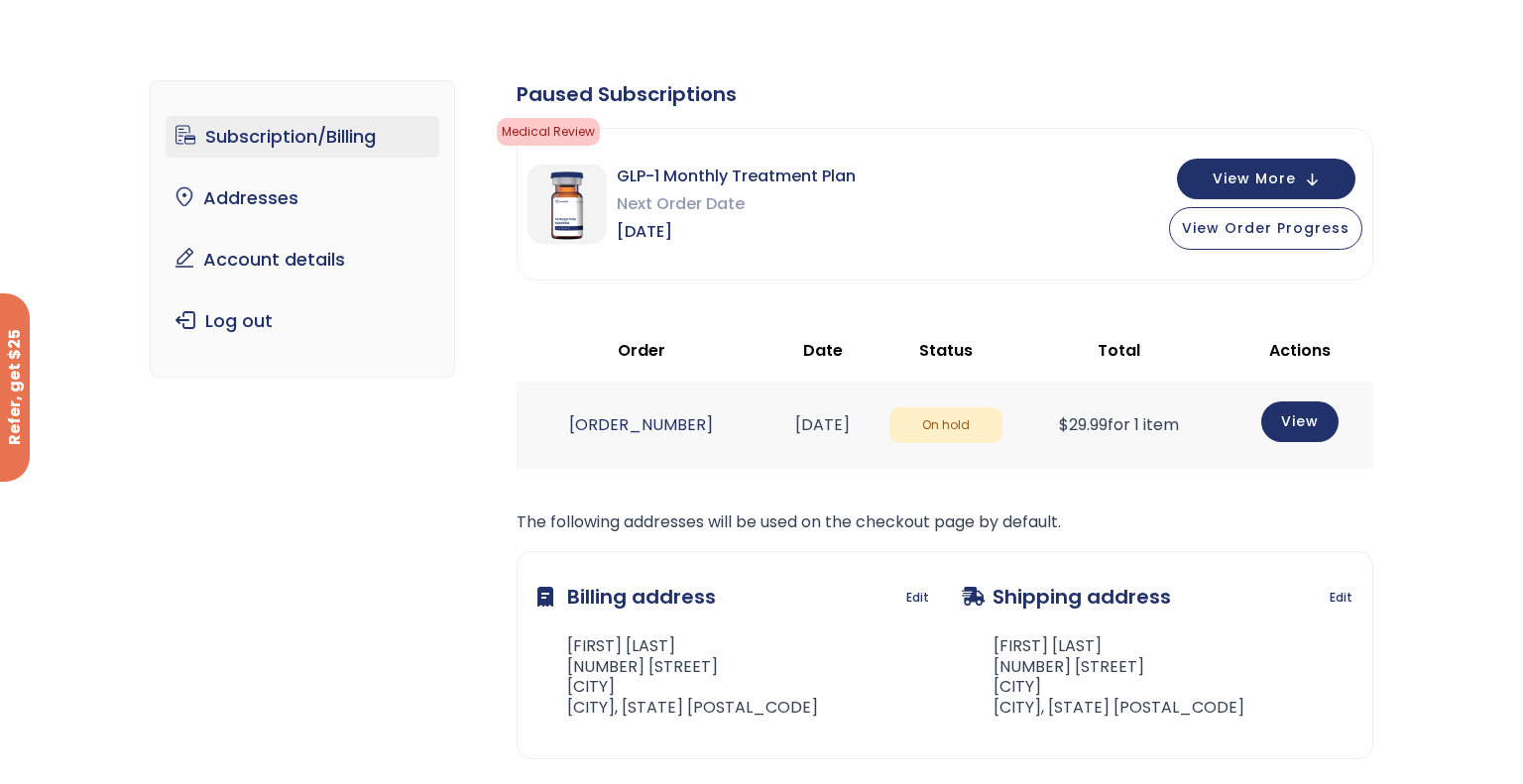 scroll, scrollTop: 79, scrollLeft: 0, axis: vertical 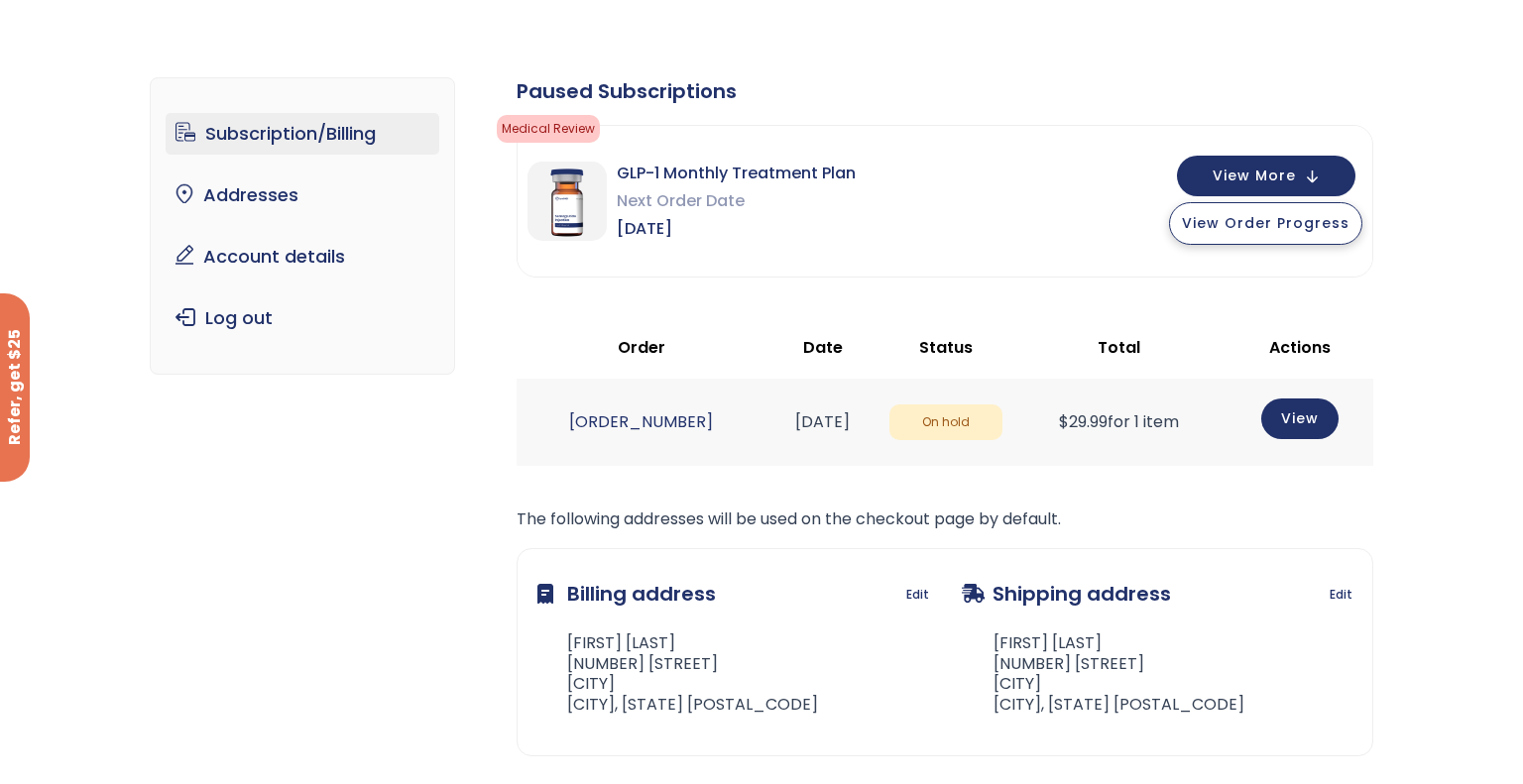 click on "View Order Progress" at bounding box center [1265, 223] 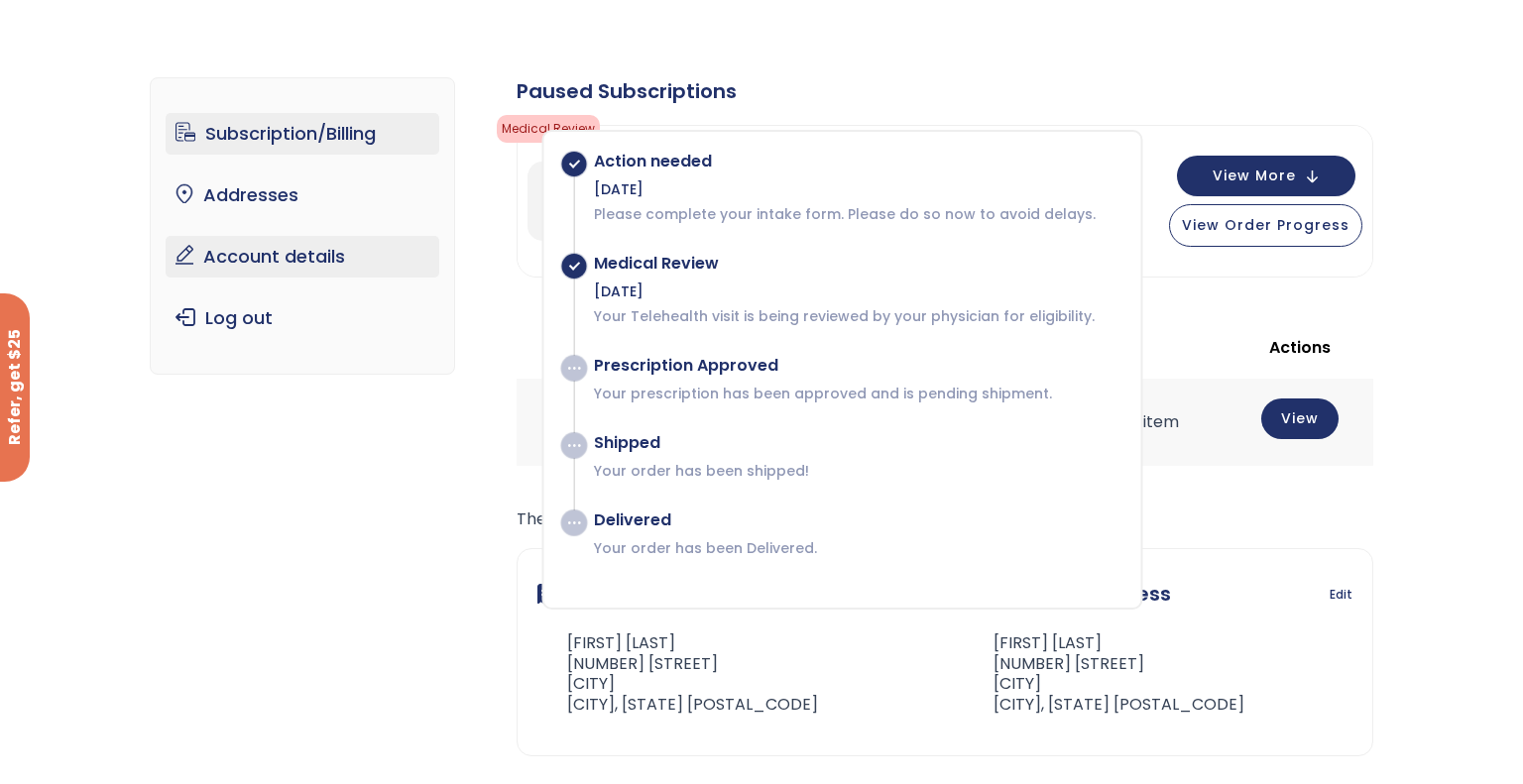 click on "Account details" at bounding box center (302, 257) 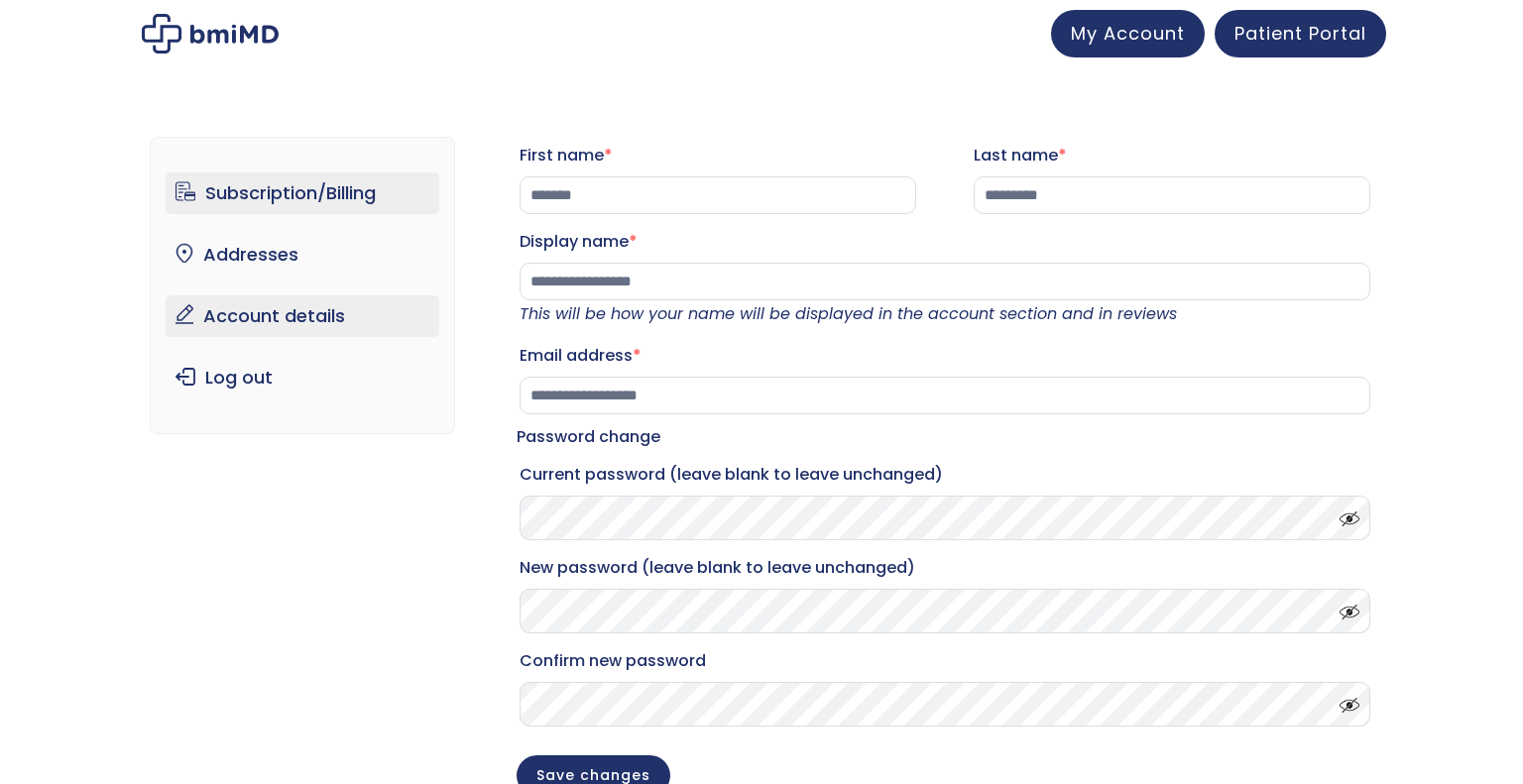 scroll, scrollTop: 0, scrollLeft: 0, axis: both 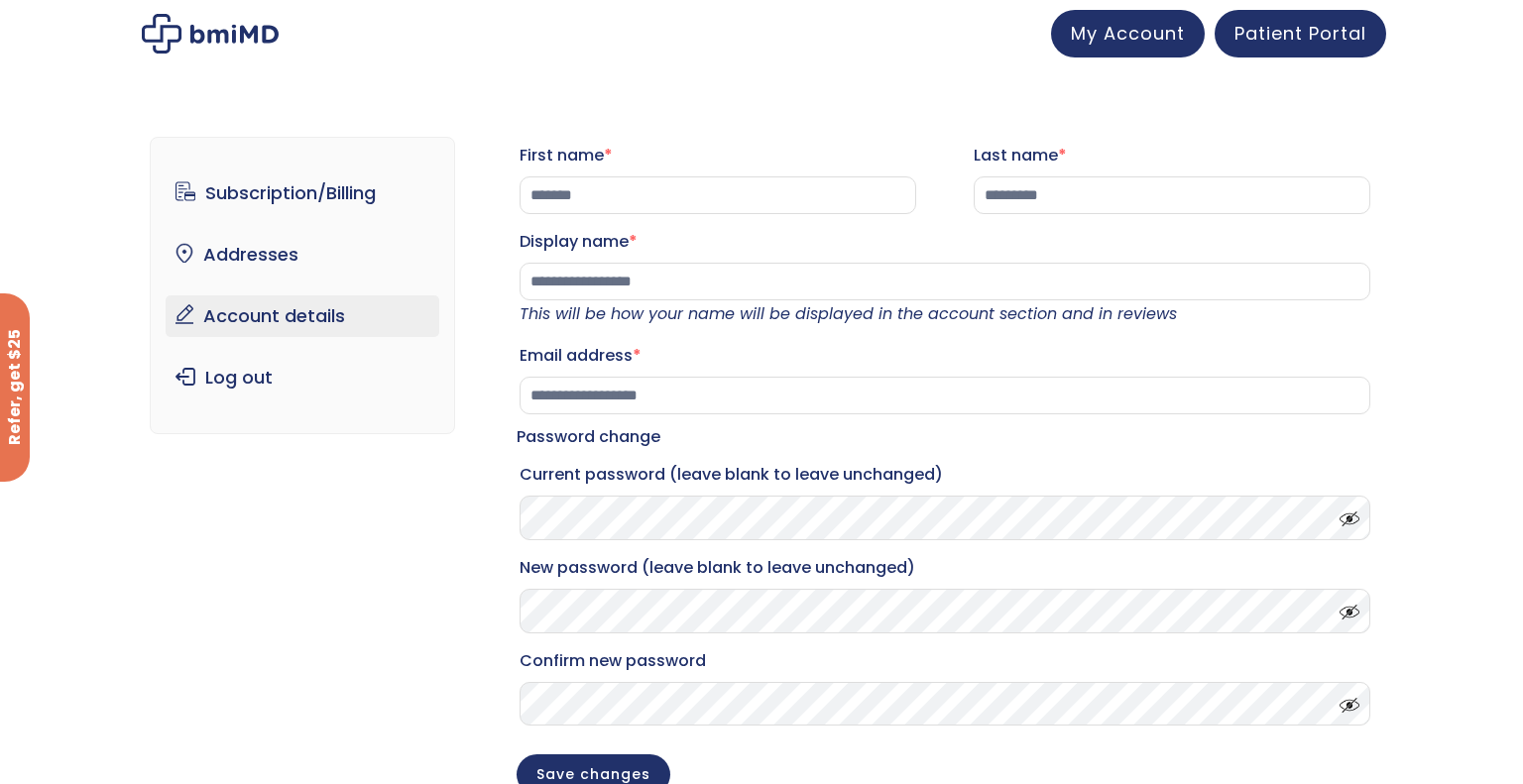 click on "**********" at bounding box center (762, 488) 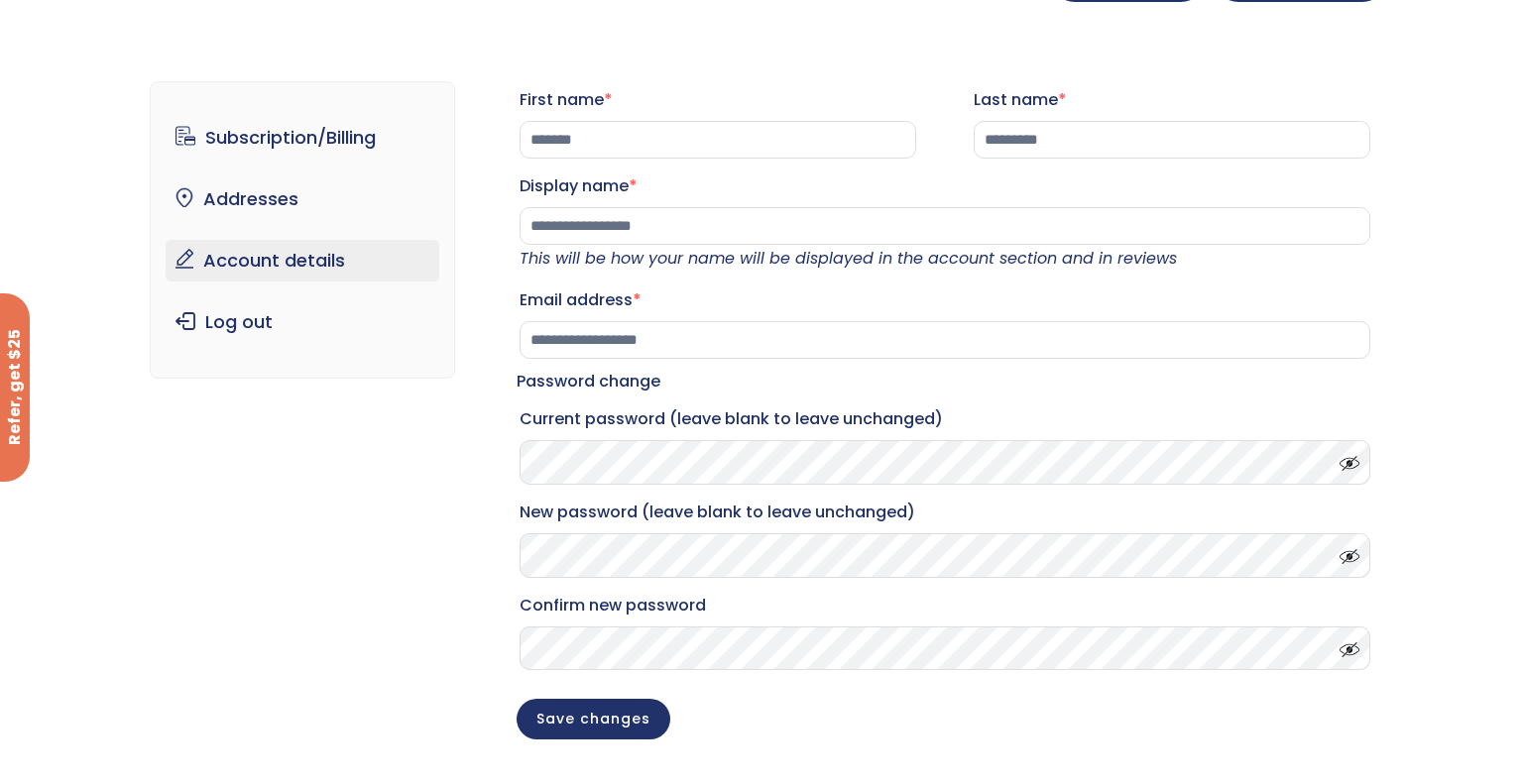 scroll, scrollTop: 0, scrollLeft: 0, axis: both 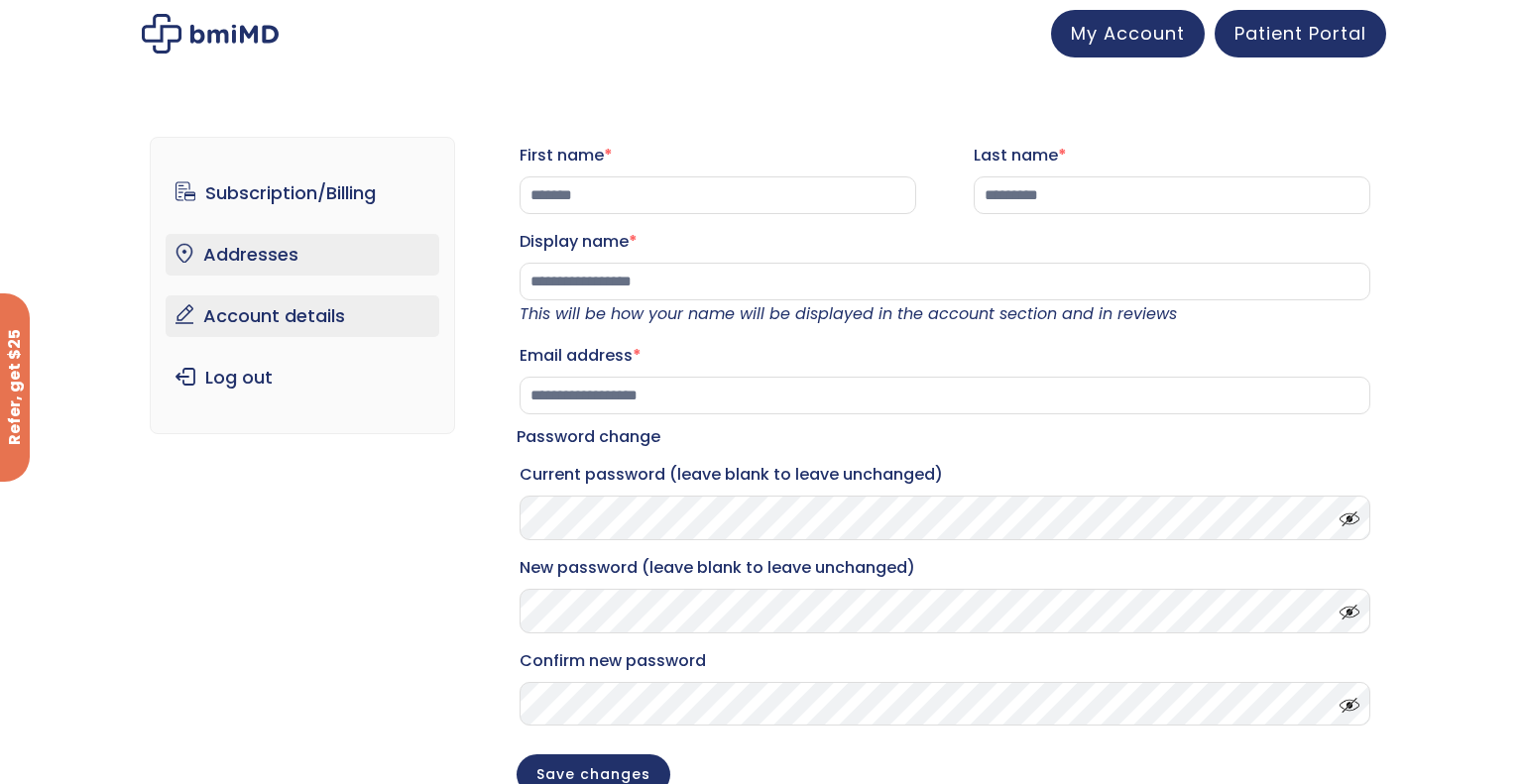 click on "Addresses" at bounding box center [302, 255] 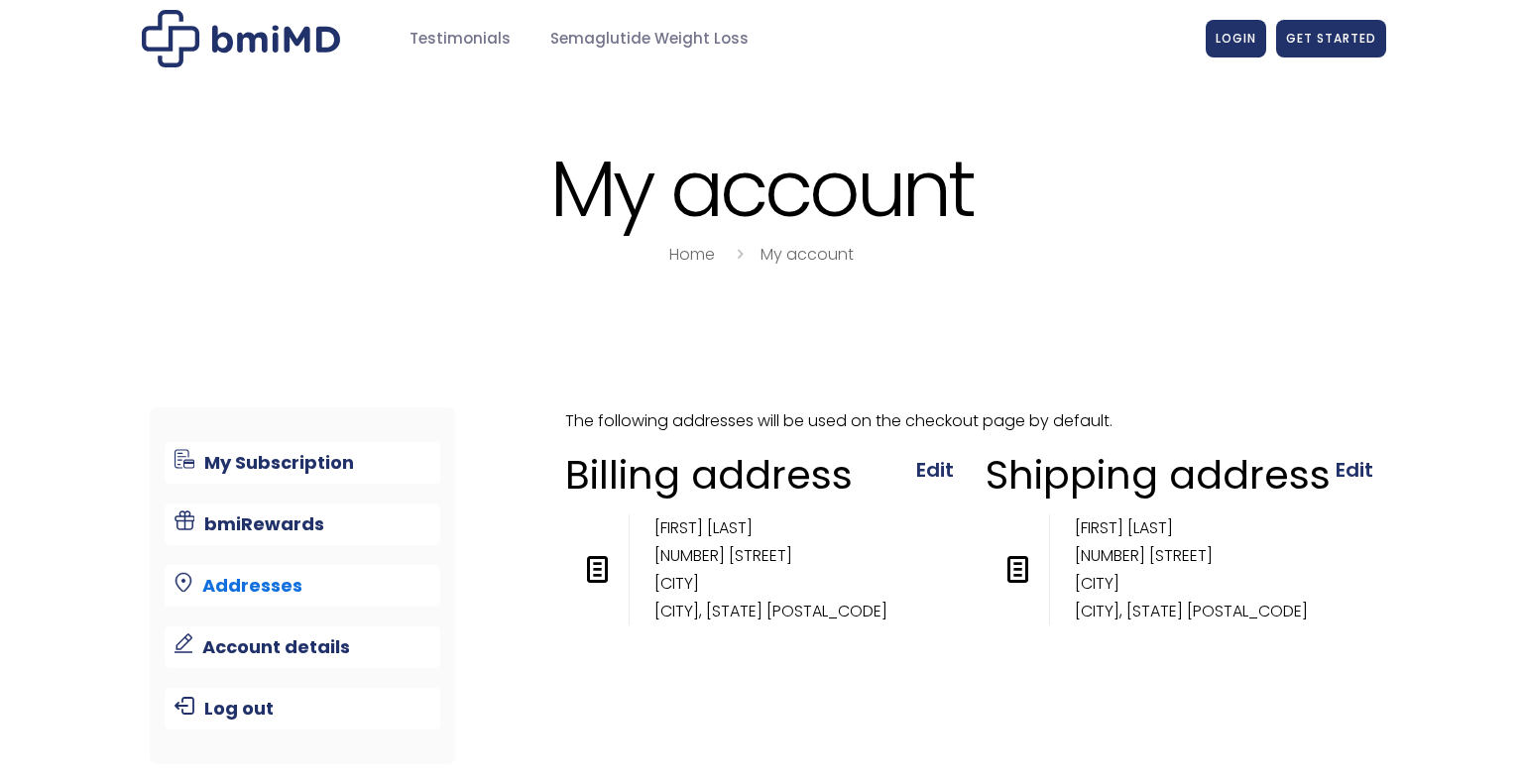 scroll, scrollTop: 0, scrollLeft: 0, axis: both 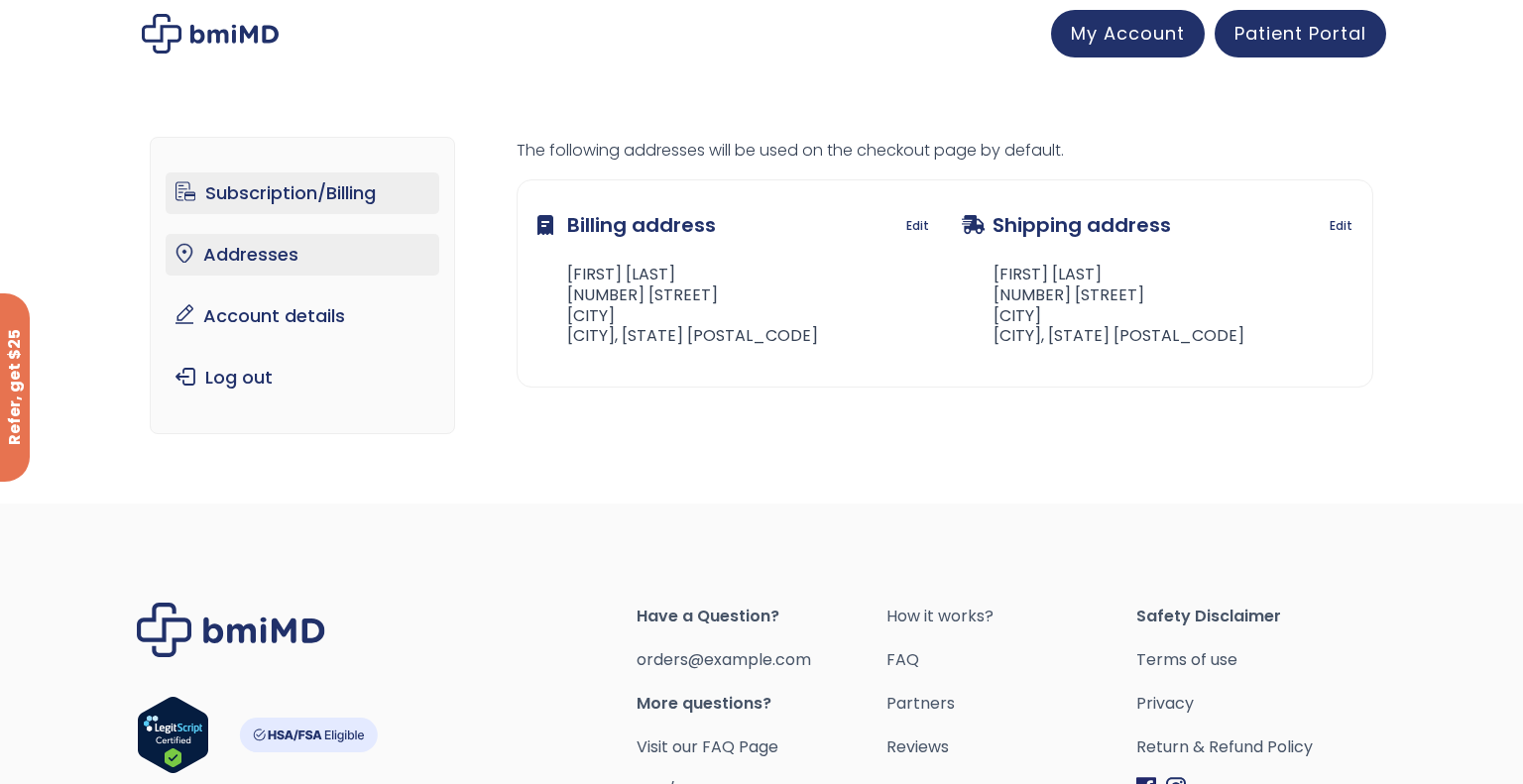click on "Subscription/Billing" at bounding box center [302, 193] 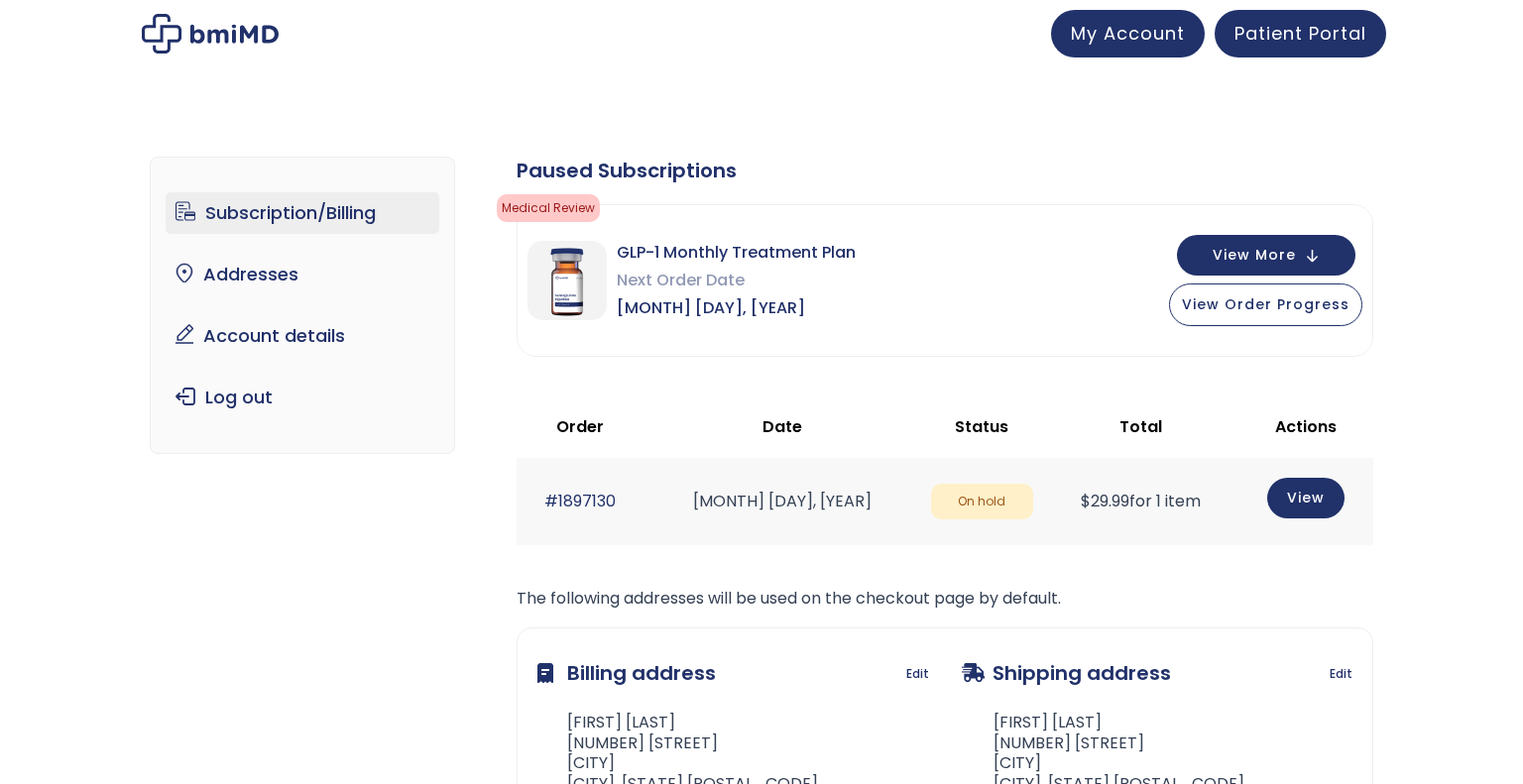 scroll, scrollTop: 0, scrollLeft: 0, axis: both 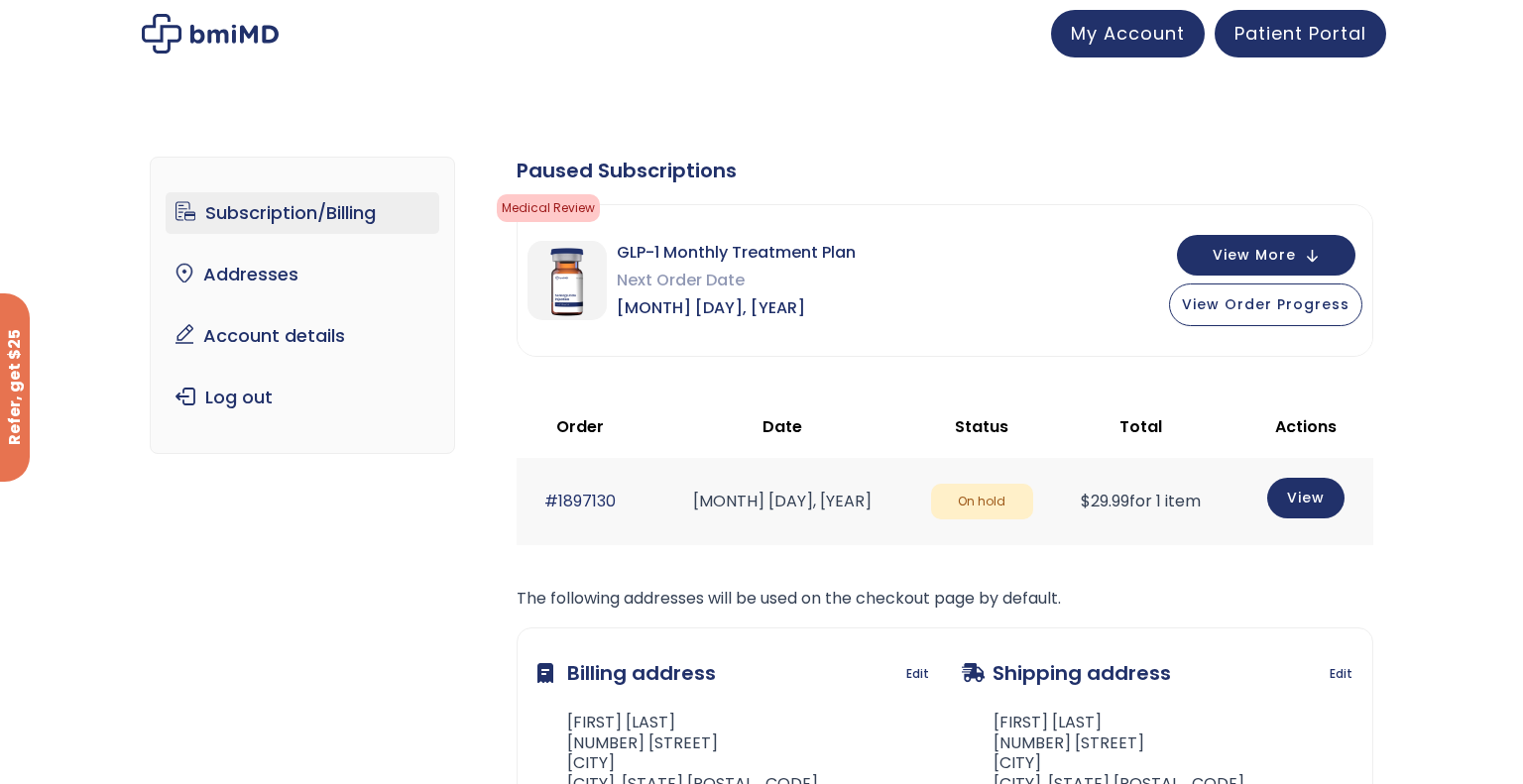 click on "Subscription/Billing
bmiRewards
Addresses
Account details
Submit a Review
Log out
Subscription/Billing
Form completed. Our records show that your latest intake/refill form was completed.
×
The following subscriptions need to update their payment methods:
Paused Subscriptions
Medical Review
Your Telehealth visit is being reviewed by your physician for eligibility.
Action needed
Shipped" at bounding box center (762, 539) 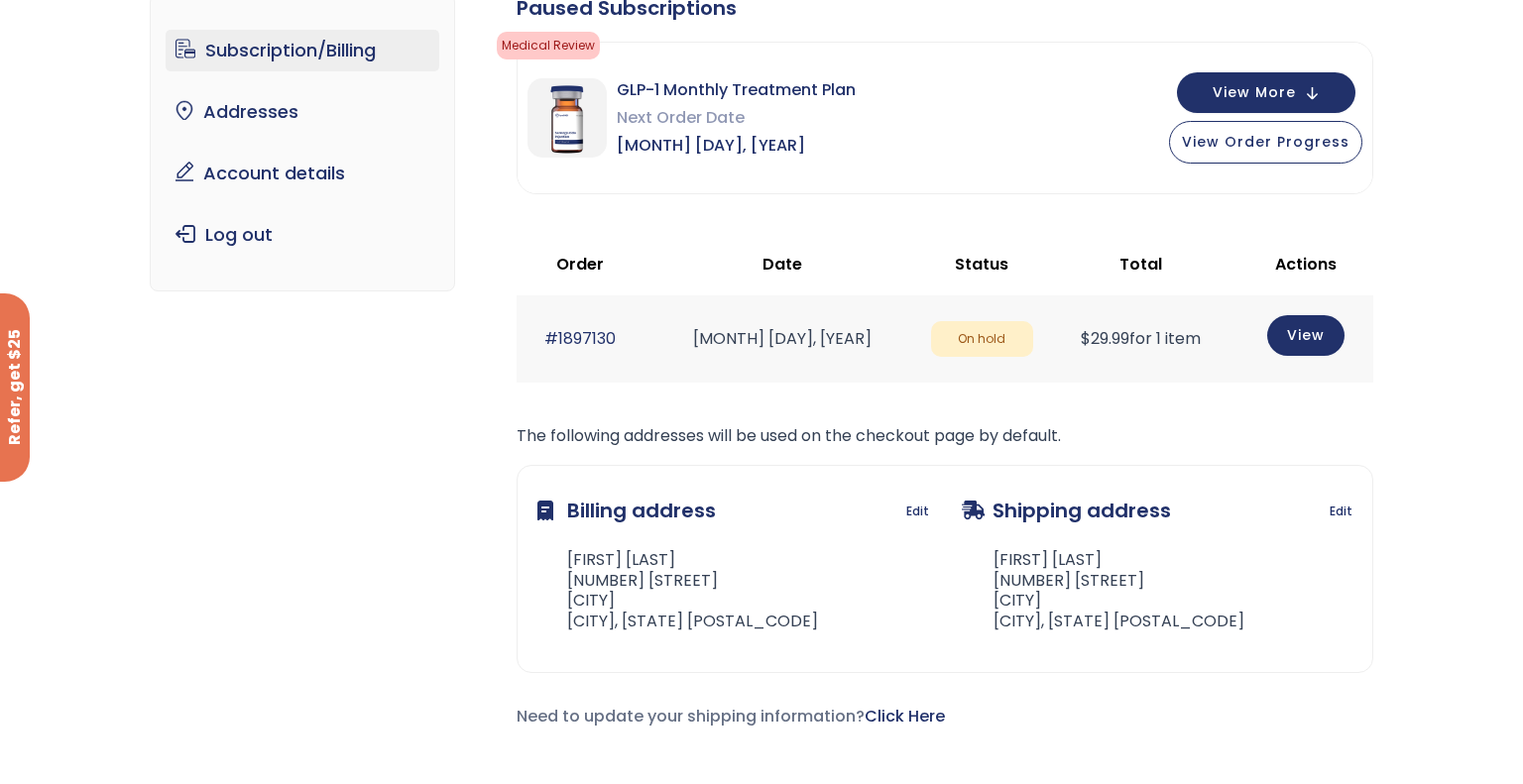 scroll, scrollTop: 159, scrollLeft: 0, axis: vertical 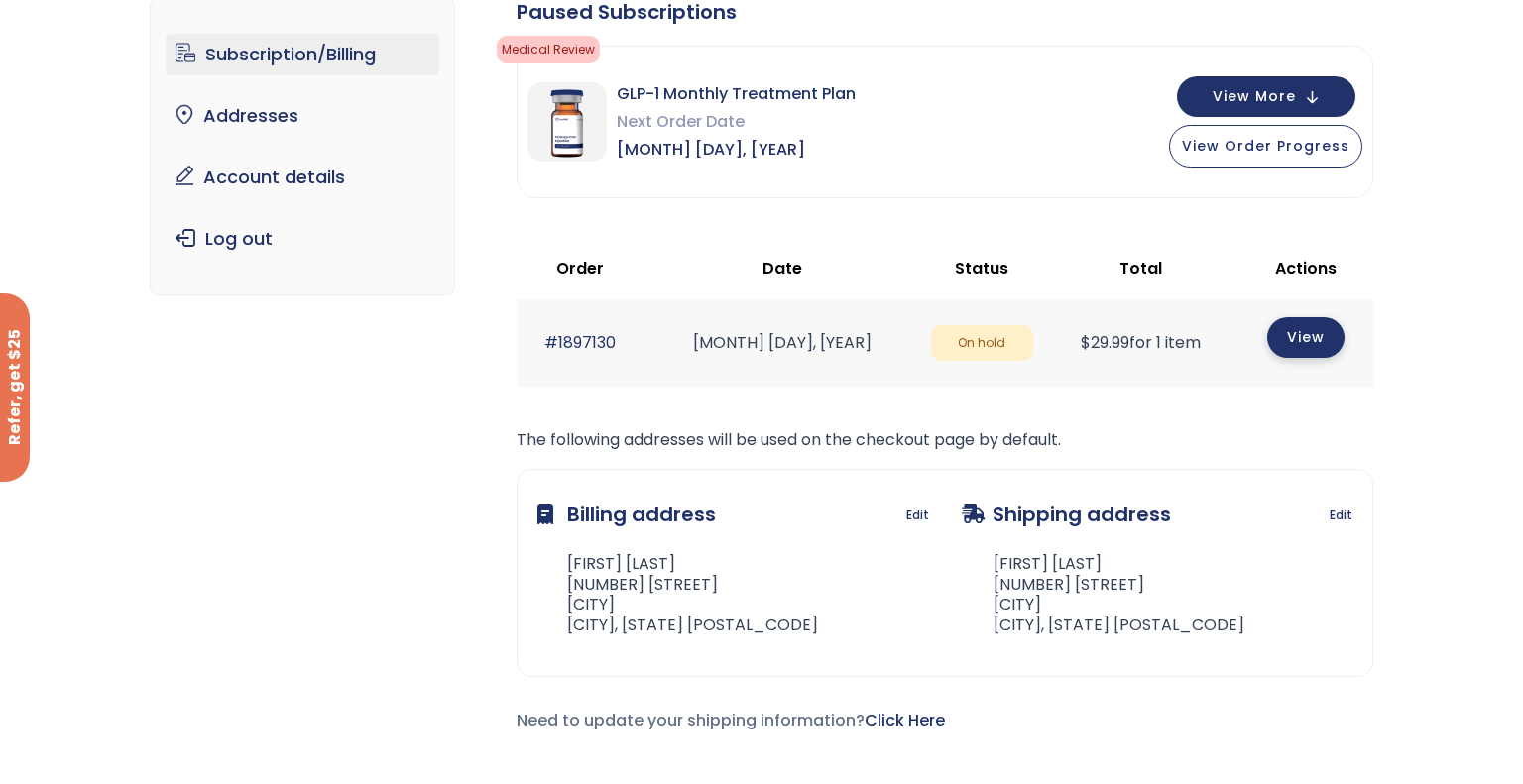 click on "View" 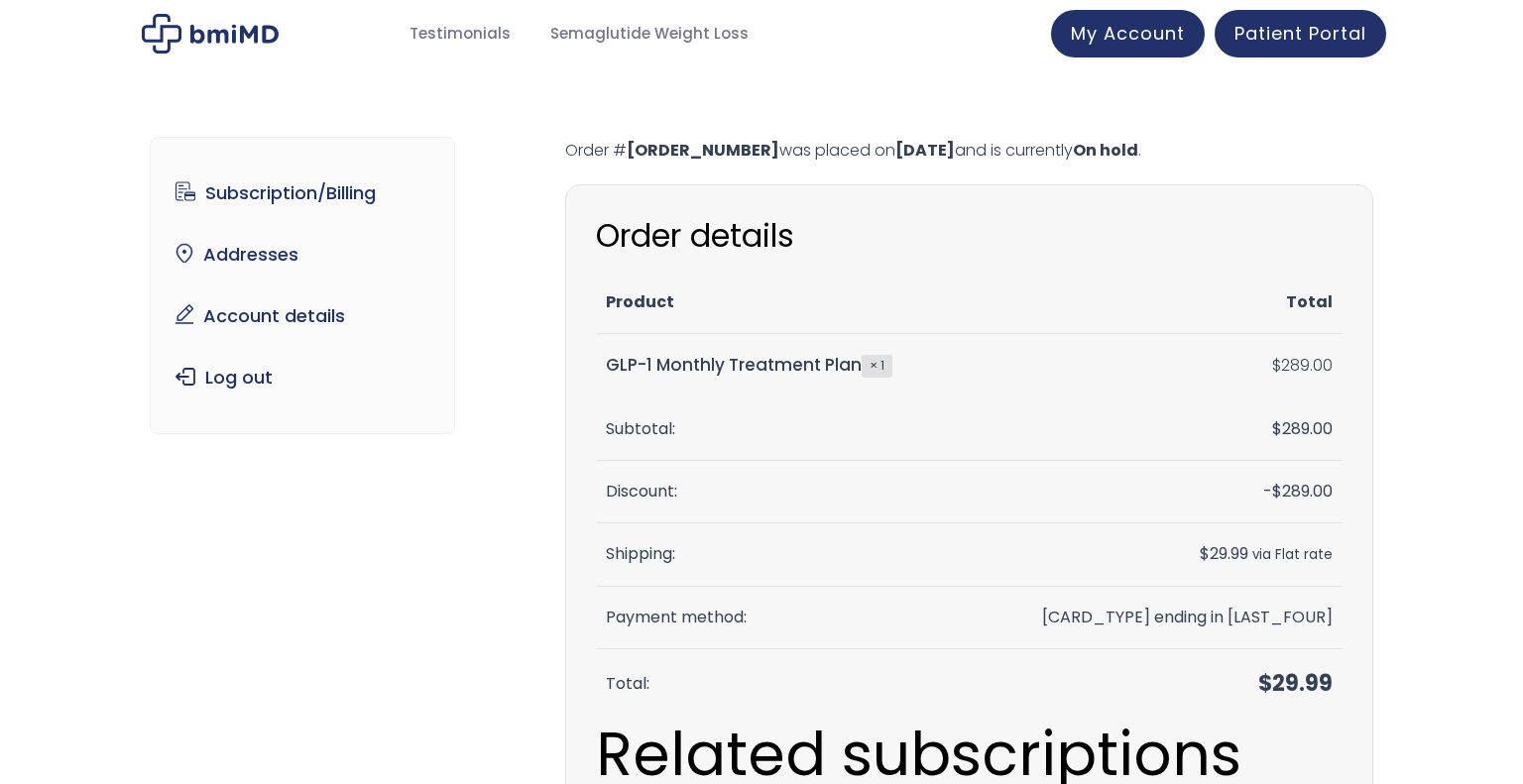 scroll, scrollTop: 0, scrollLeft: 0, axis: both 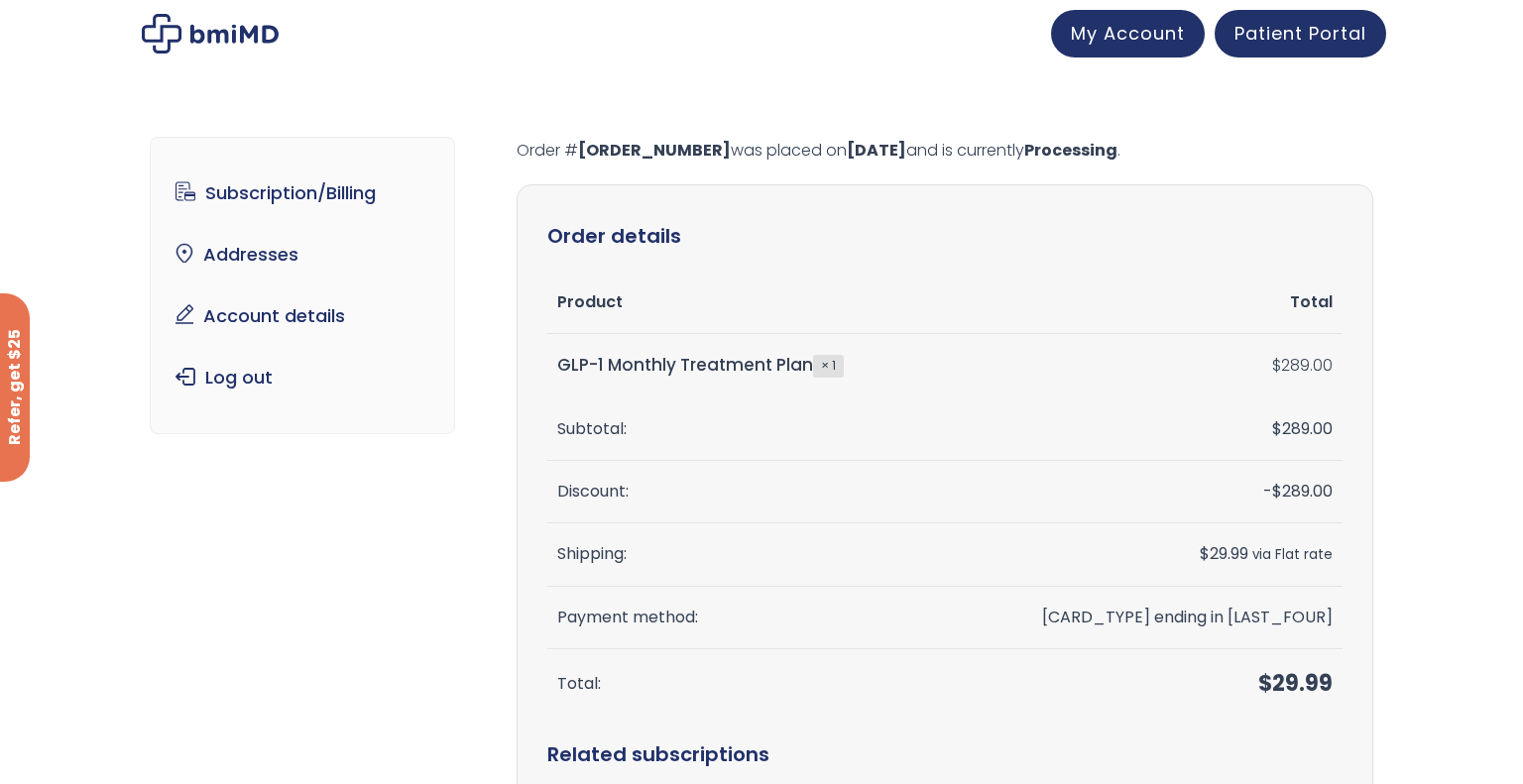 click on "Subscription/Billing
bmiRewards
Addresses
Account details
Submit a Review
Log out
Form completed. Our records show that your latest intake/refill form was completed.
×
Order # 1897130  was placed on  August 8, 2025  and is currently  Processing .
Order details
Product
Total
GLP-1 Monthly Treatment Plan  × 1
$ 289.00
Subtotal:
$ 289.00
Discount:
- $ 289.00
Shipping:
$ 29.99   via Flat rate
Payment method:
Visa ending in 7489
Total:
$ 29.99
Related subscriptions
Subscription
Status
Next payment
Total $" at bounding box center [762, 705] 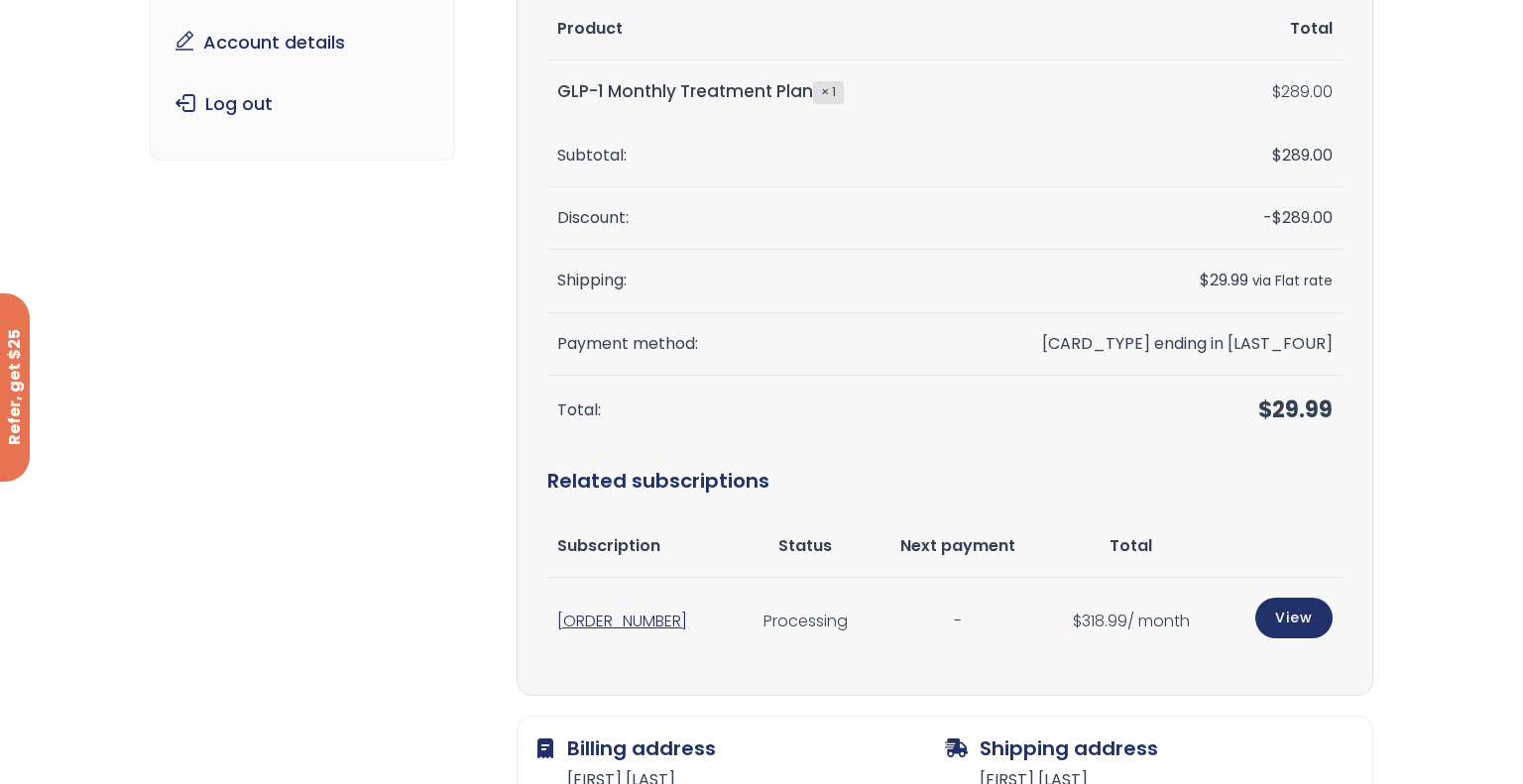 scroll, scrollTop: 278, scrollLeft: 0, axis: vertical 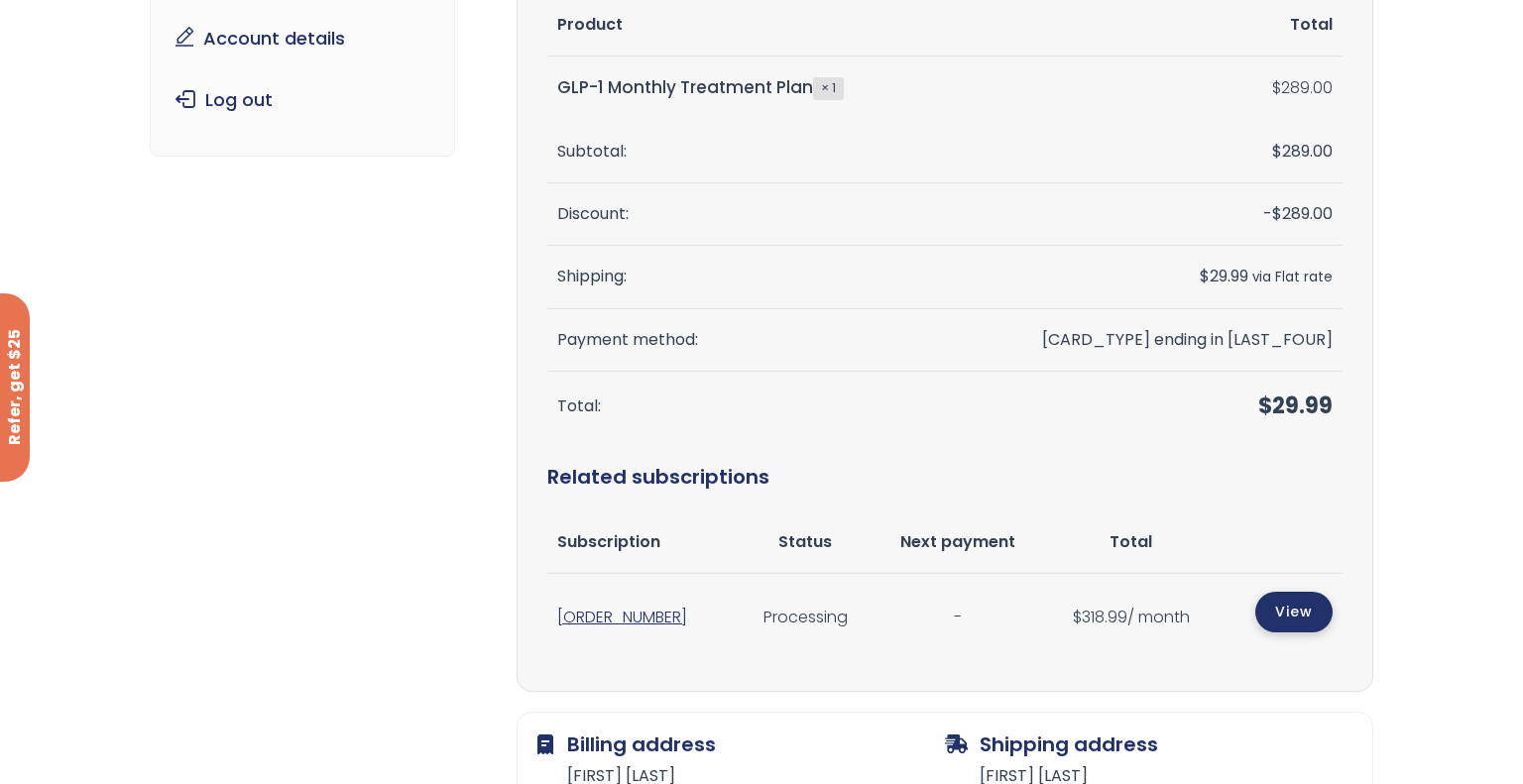 click on "View" at bounding box center (1294, 612) 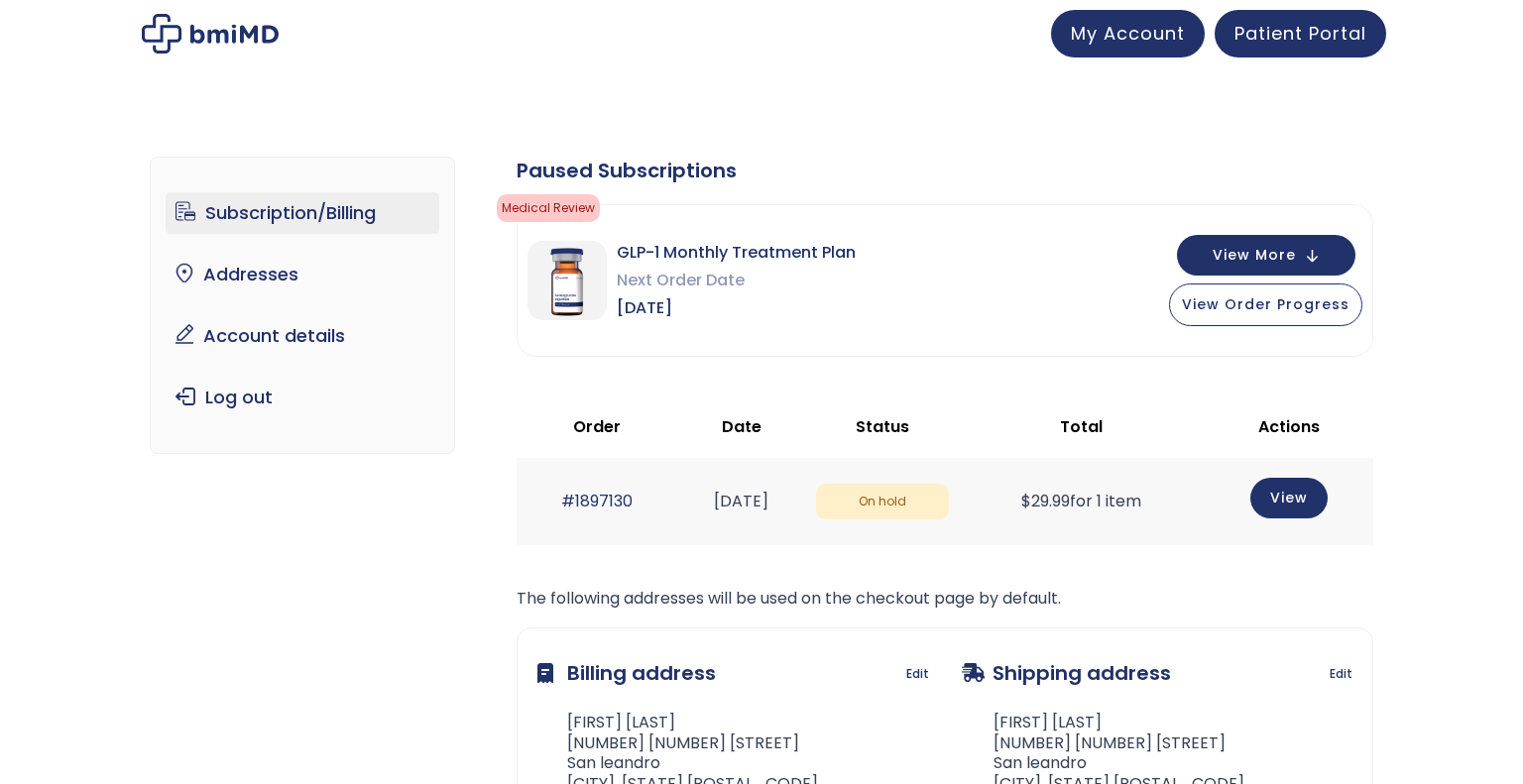 scroll, scrollTop: 0, scrollLeft: 0, axis: both 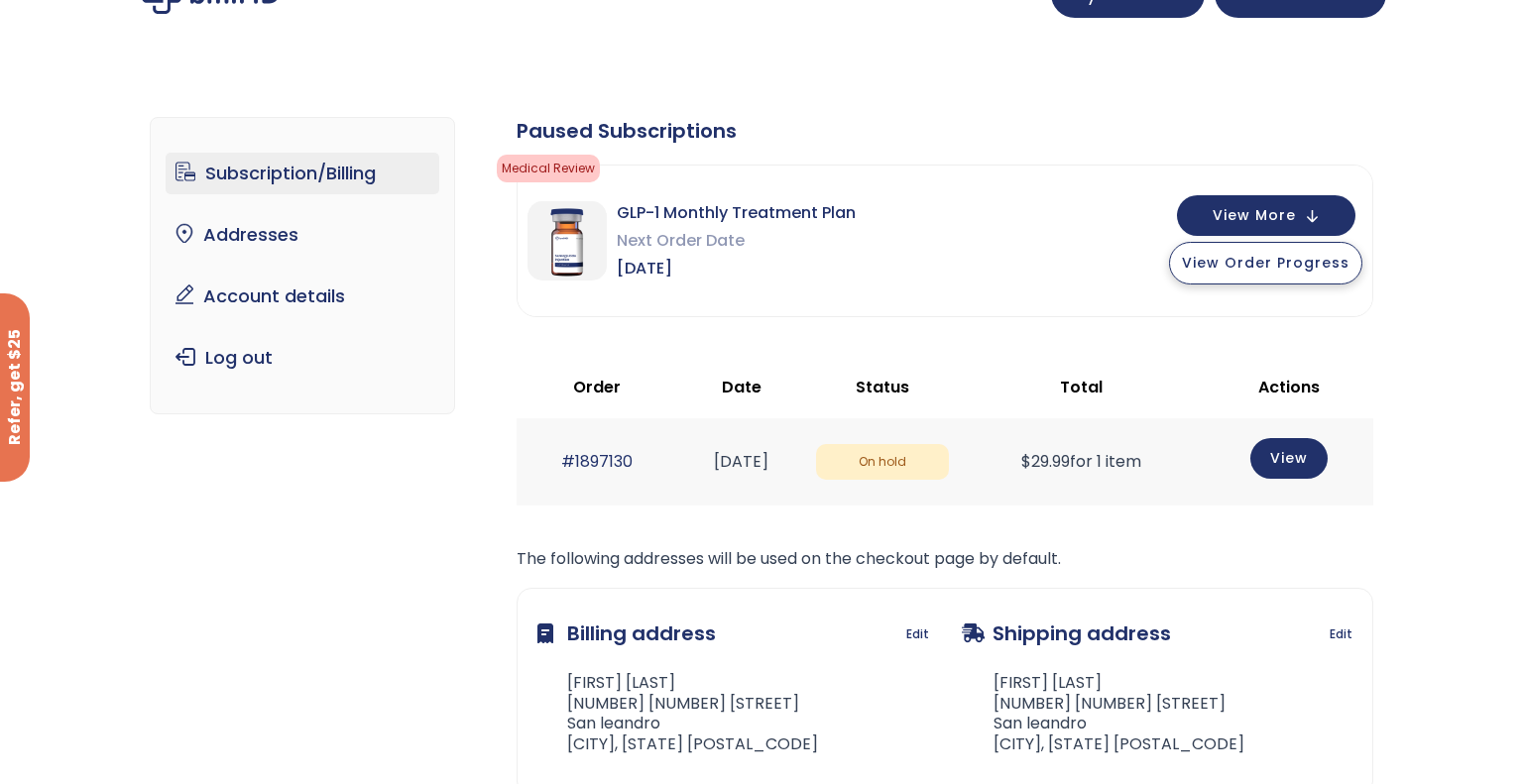 click on "View Order Progress" at bounding box center [1265, 263] 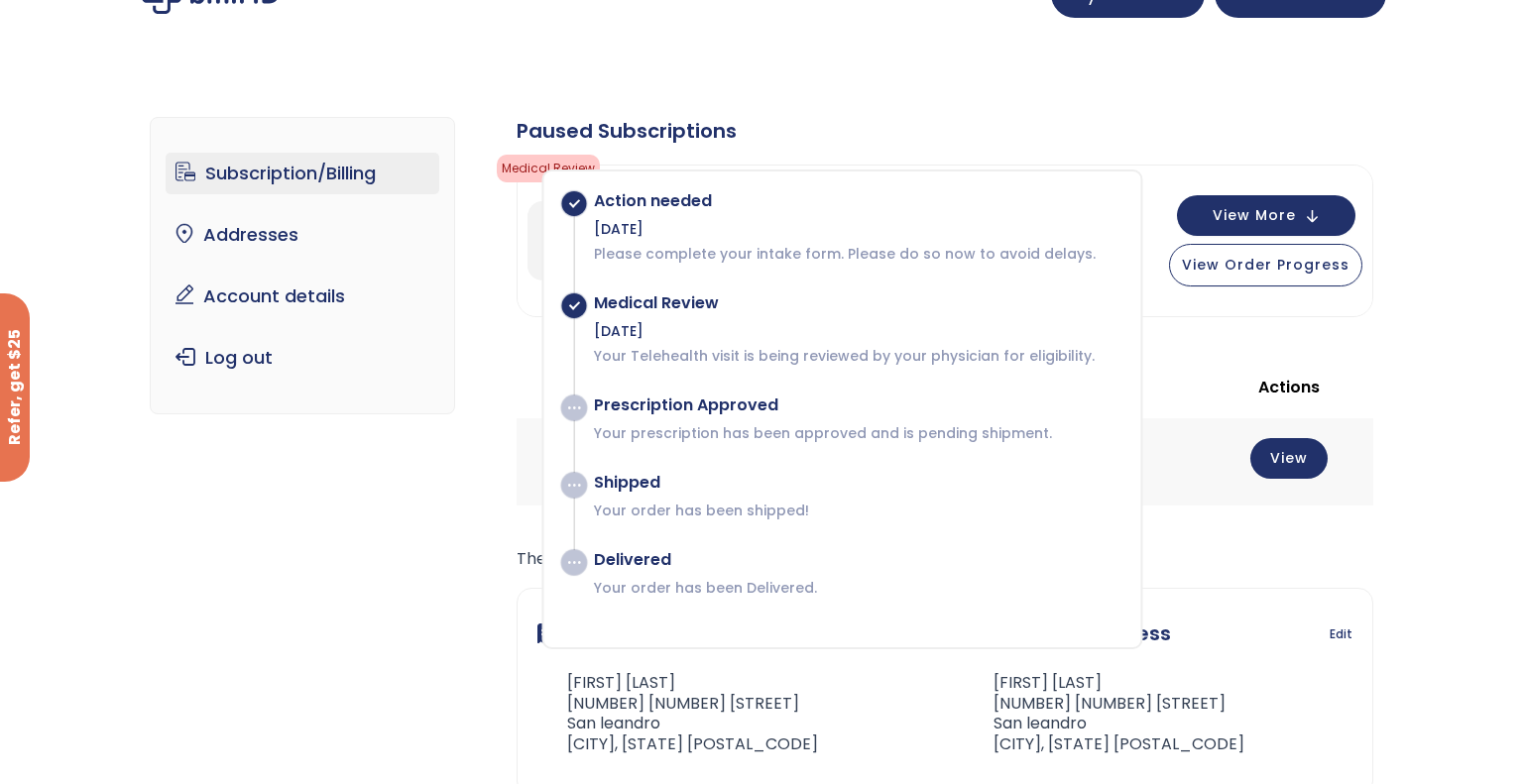 click on "Subscription/Billing
bmiRewards
Addresses
Account details
Submit a Review
Log out
Subscription/Billing
Form completed. Our records show that your latest intake/refill form was completed.
×
The following subscriptions need to update their payment methods:
Paused Subscriptions
Medical Review
Your Telehealth visit is being reviewed by your physician for eligibility.
Action needed
Shipped" at bounding box center (762, 500) 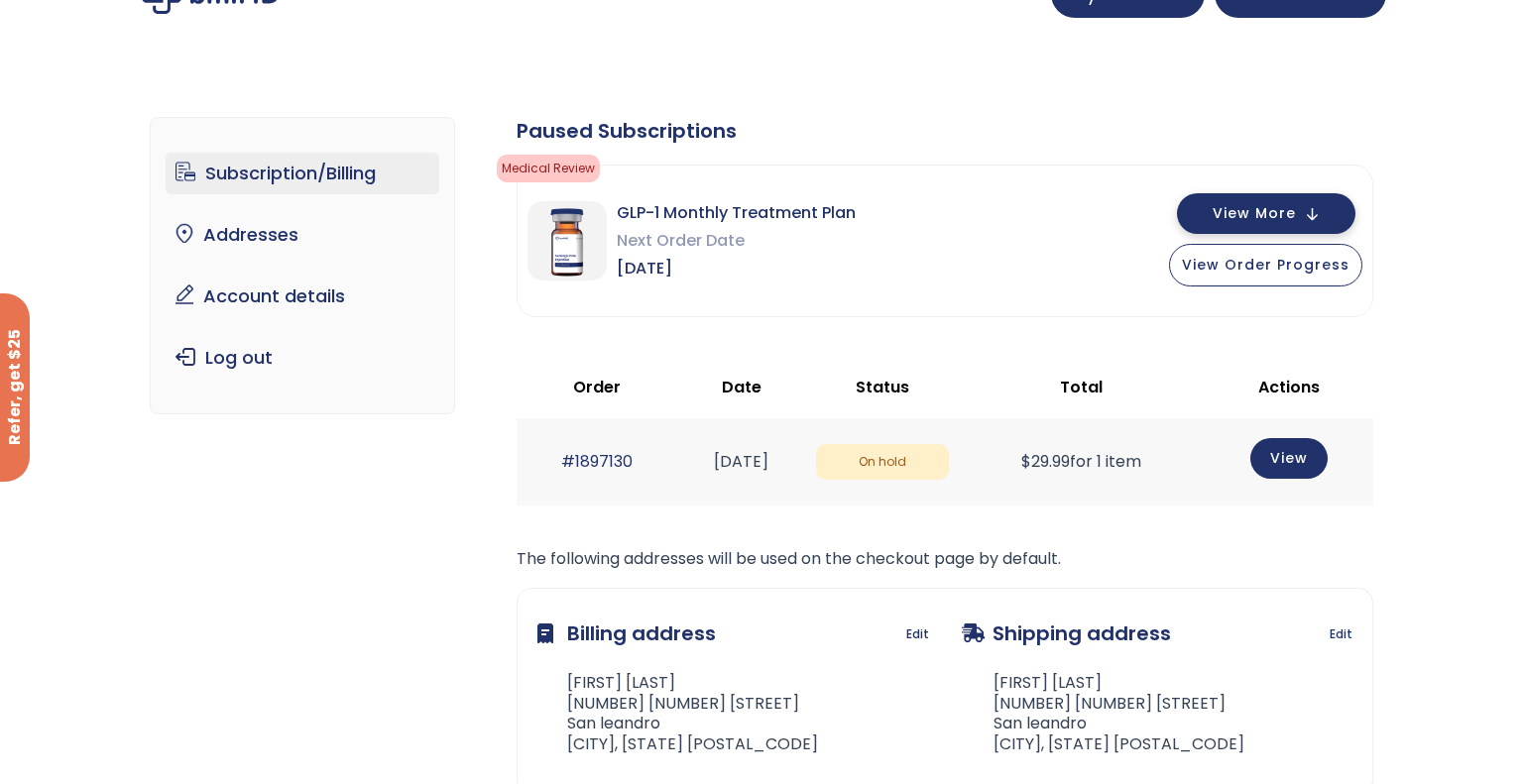 click on "View More" at bounding box center [1254, 213] 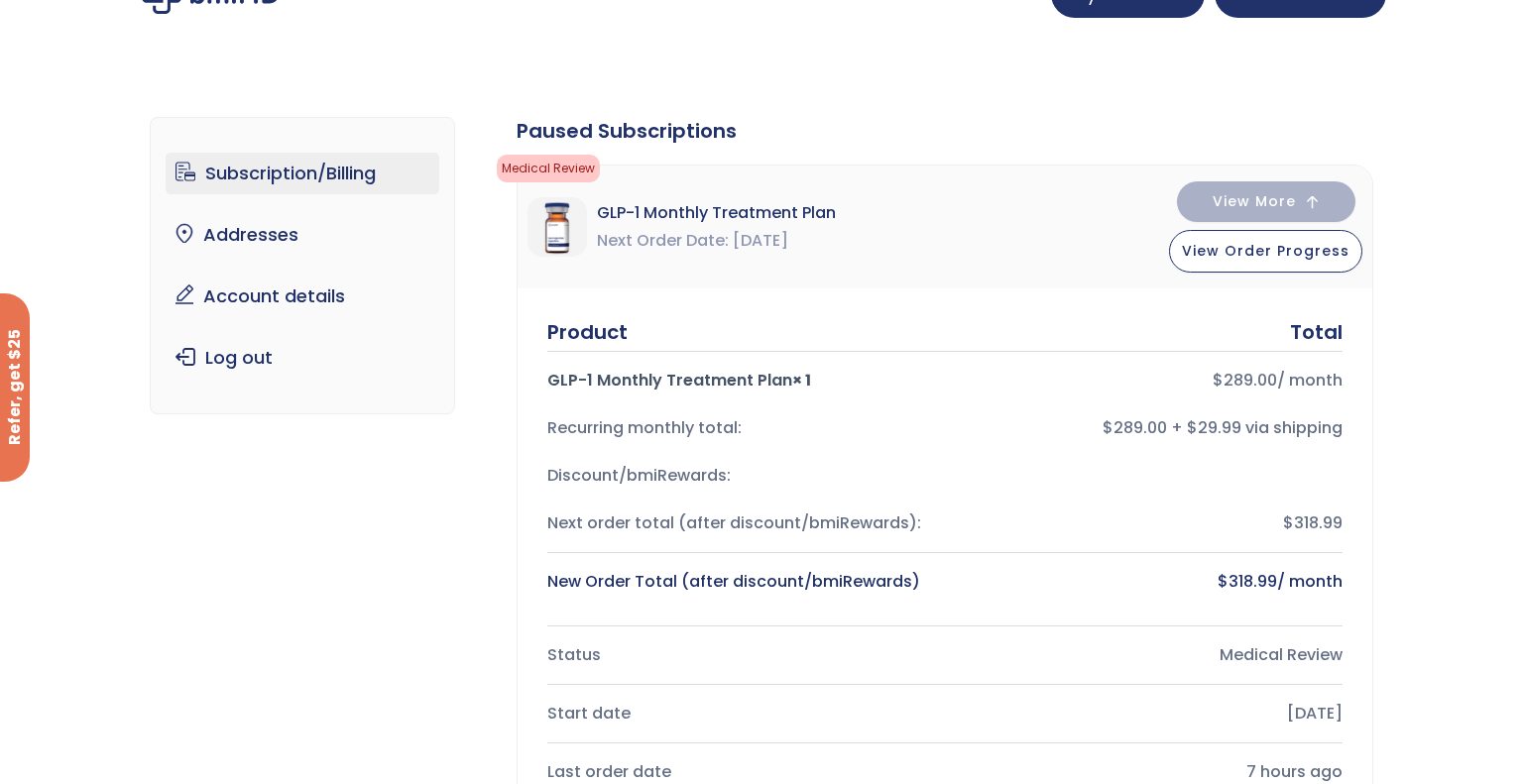 click on "Subscription/Billing
bmiRewards
Addresses
Account details
Submit a Review
Log out
Subscription/Billing
Form completed. Our records show that your latest intake/refill form was completed.
×
The following subscriptions need to update their payment methods:
Paused Subscriptions
Medical Review
Your Telehealth visit is being reviewed by your physician for eligibility.
Action needed
Shipped" at bounding box center (762, 849) 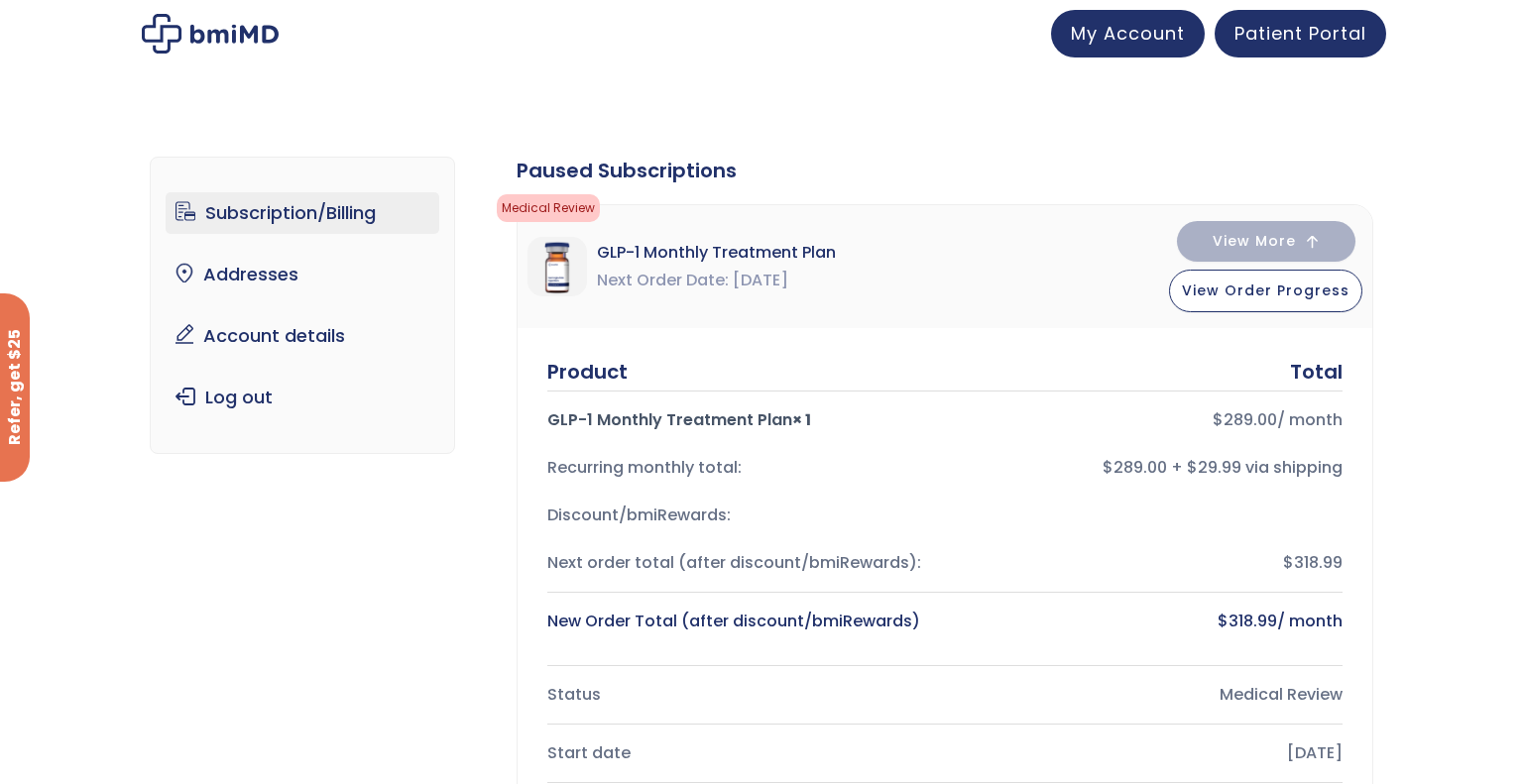 click on "Subscription/Billing
bmiRewards
Addresses
Account details
Submit a Review
Log out
Subscription/Billing
Form completed. Our records show that your latest intake/refill form was completed.
×
The following subscriptions need to update their payment methods:
Paused Subscriptions
Medical Review
Your Telehealth visit is being reviewed by your physician for eligibility.
Action needed
Shipped" at bounding box center [762, 889] 